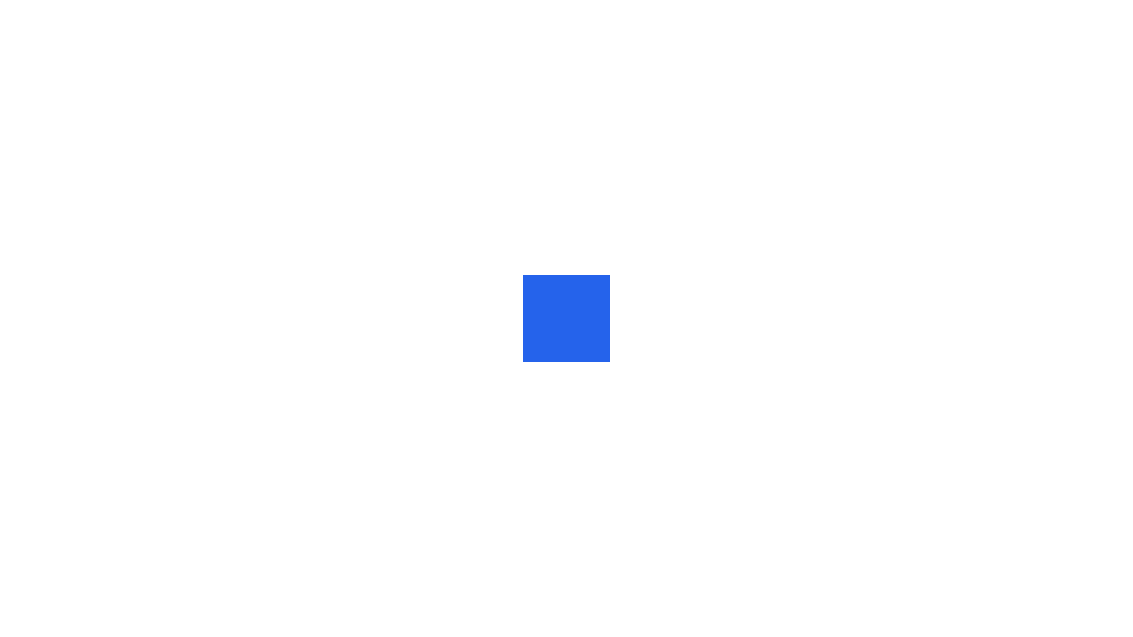 scroll, scrollTop: 0, scrollLeft: 0, axis: both 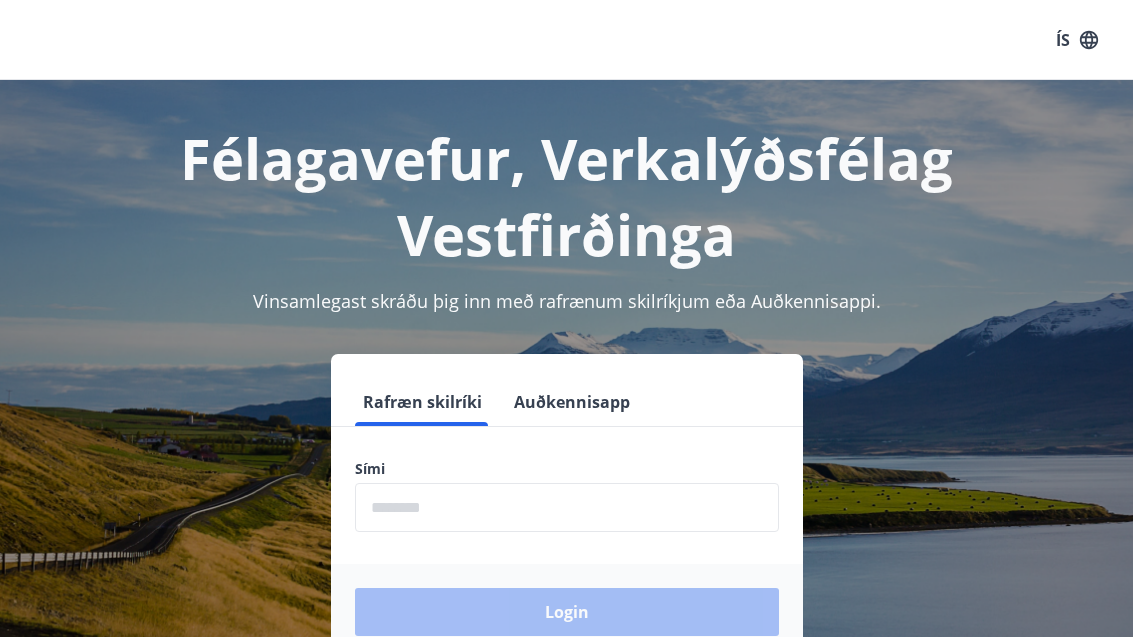 click at bounding box center (567, 507) 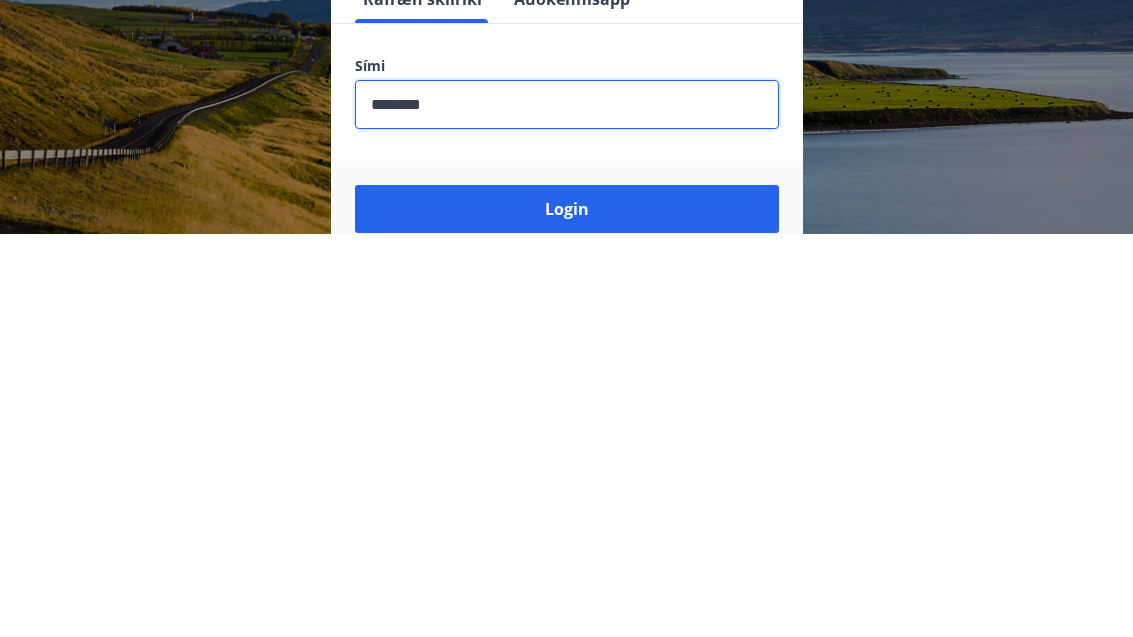 scroll, scrollTop: 312, scrollLeft: 0, axis: vertical 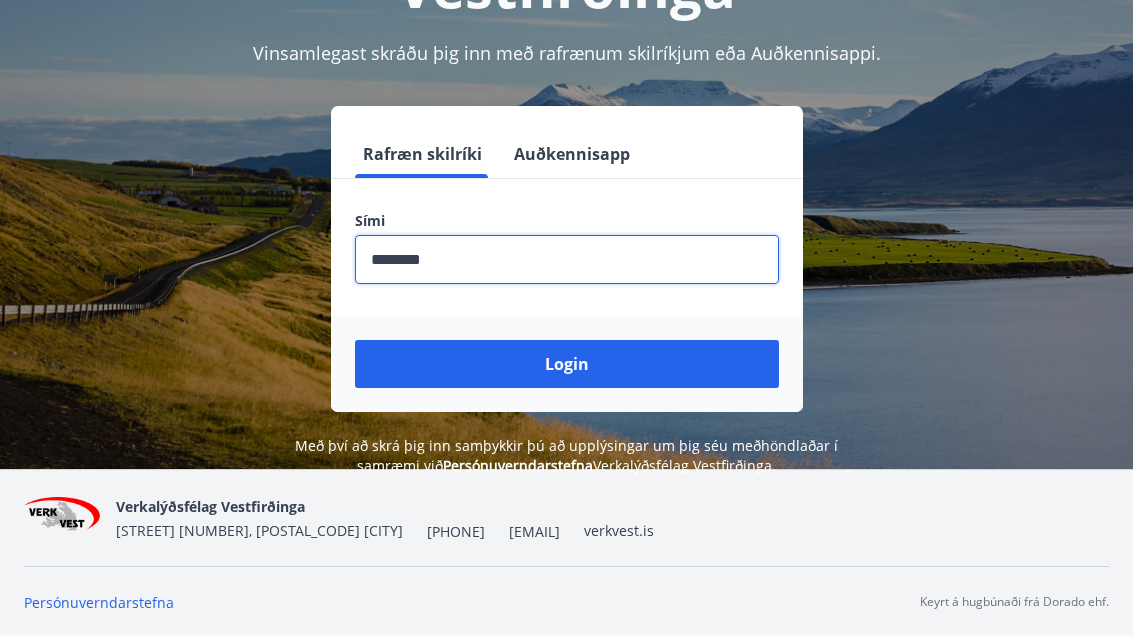 type on "********" 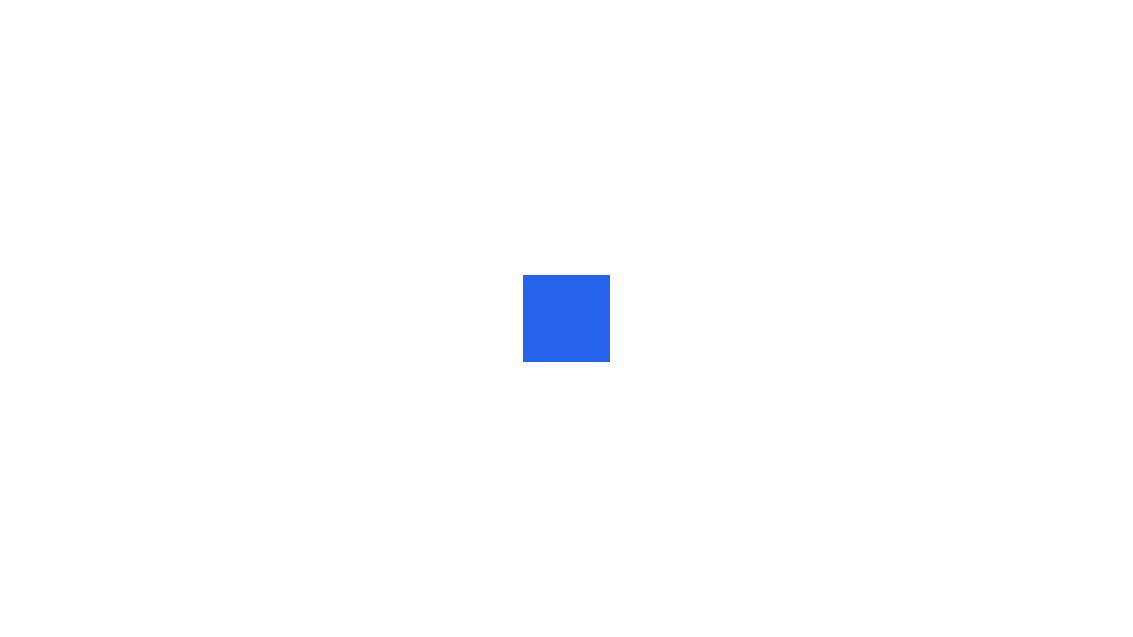 scroll, scrollTop: 0, scrollLeft: 0, axis: both 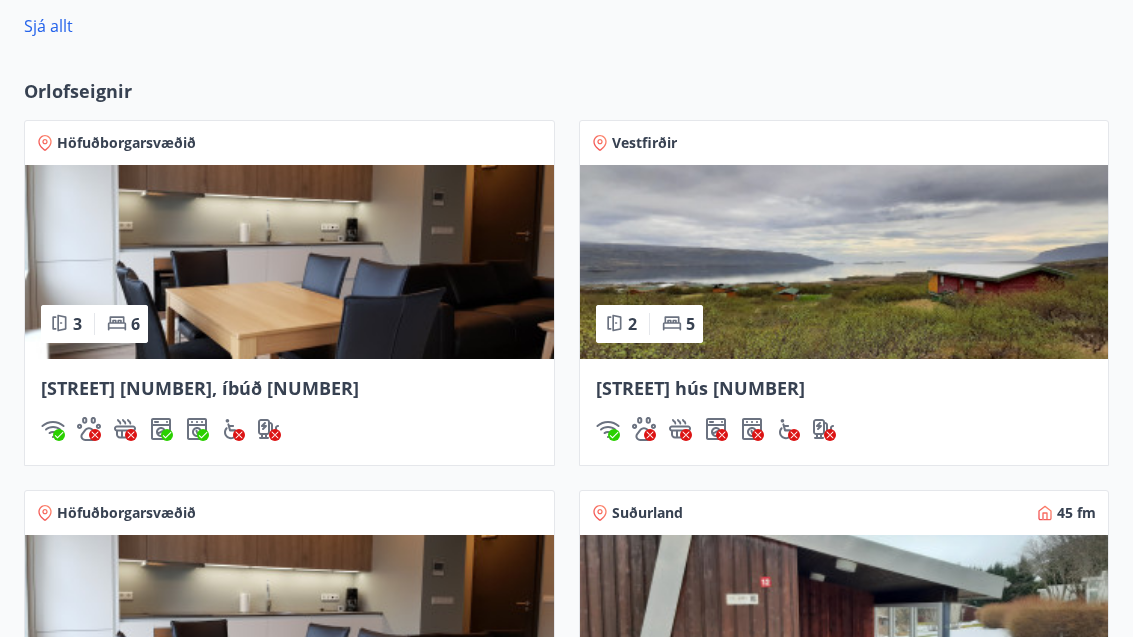 click at bounding box center (289, 262) 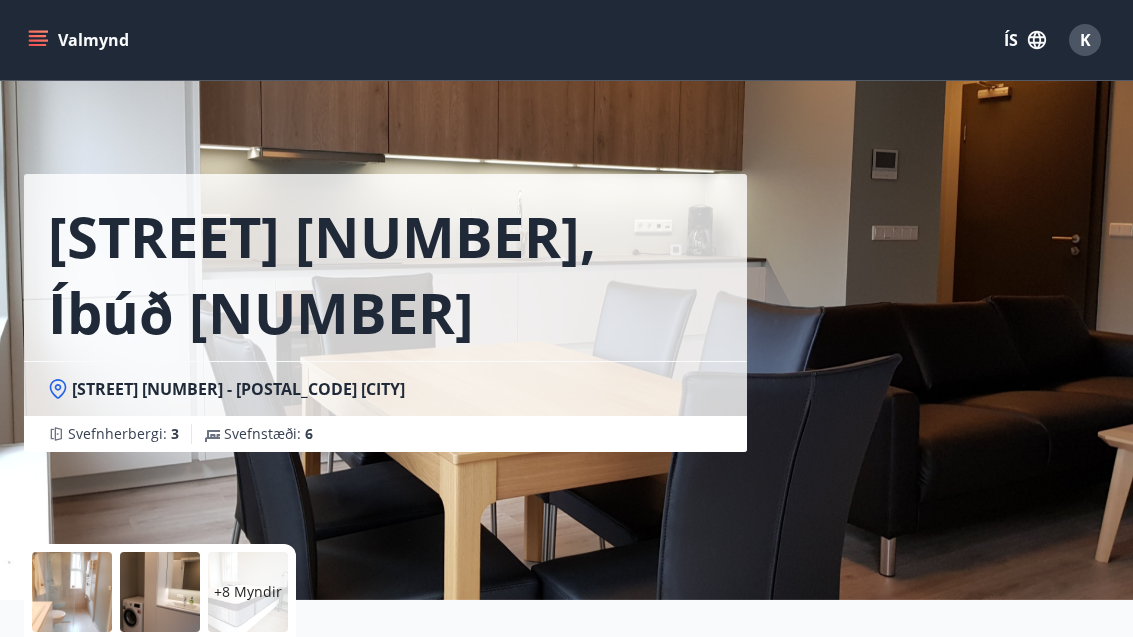 click 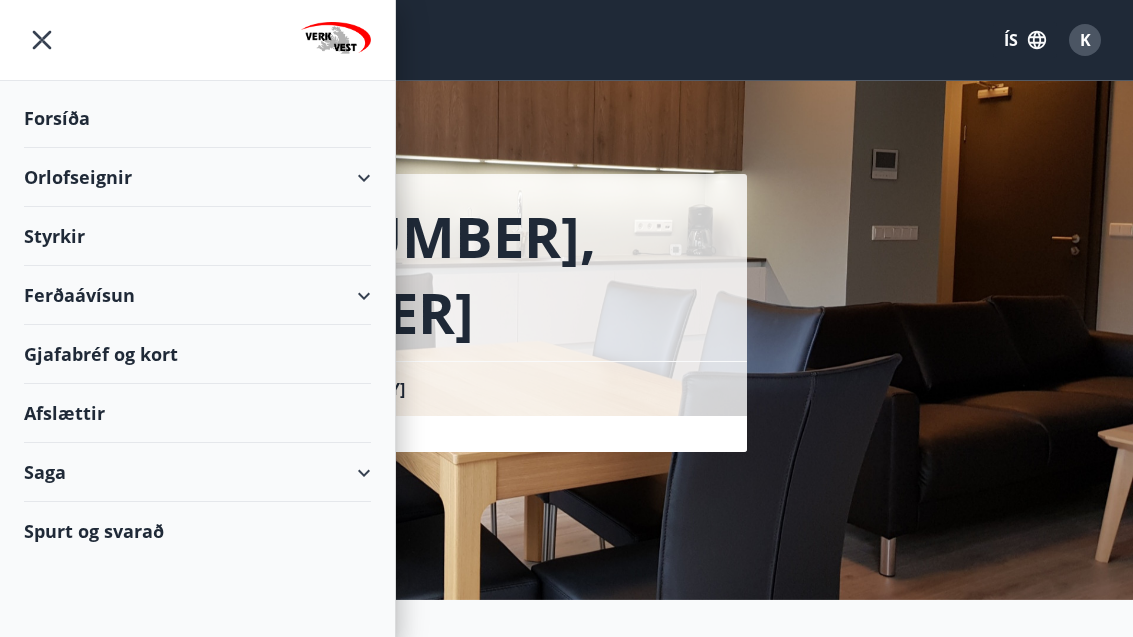 click on "Orlofseignir" at bounding box center [197, 177] 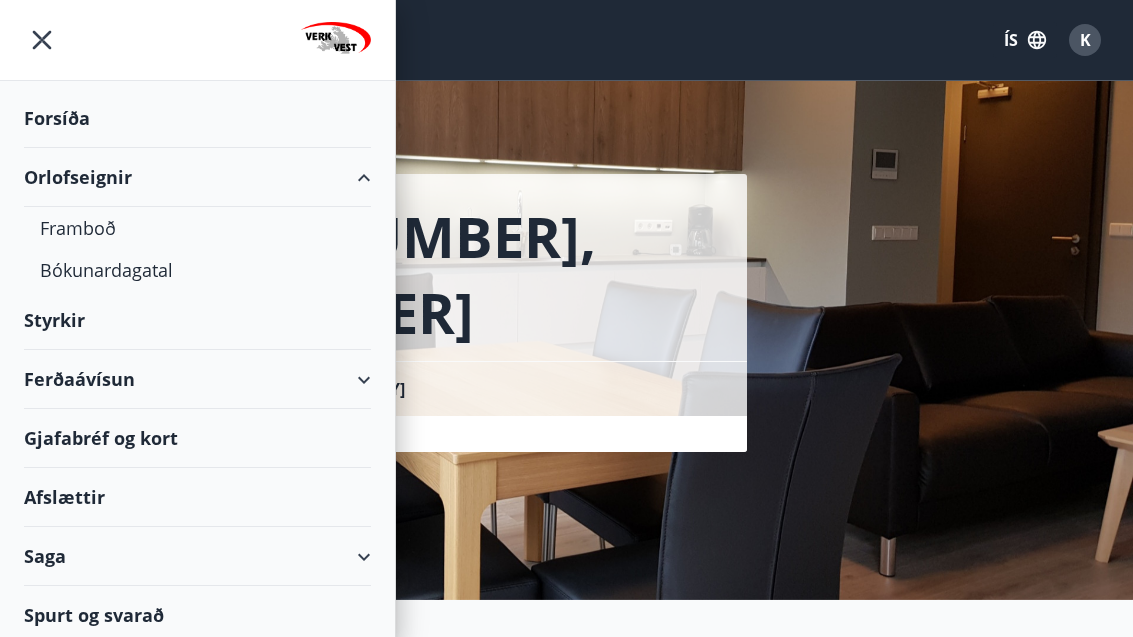 click on "Framboð" at bounding box center [197, 228] 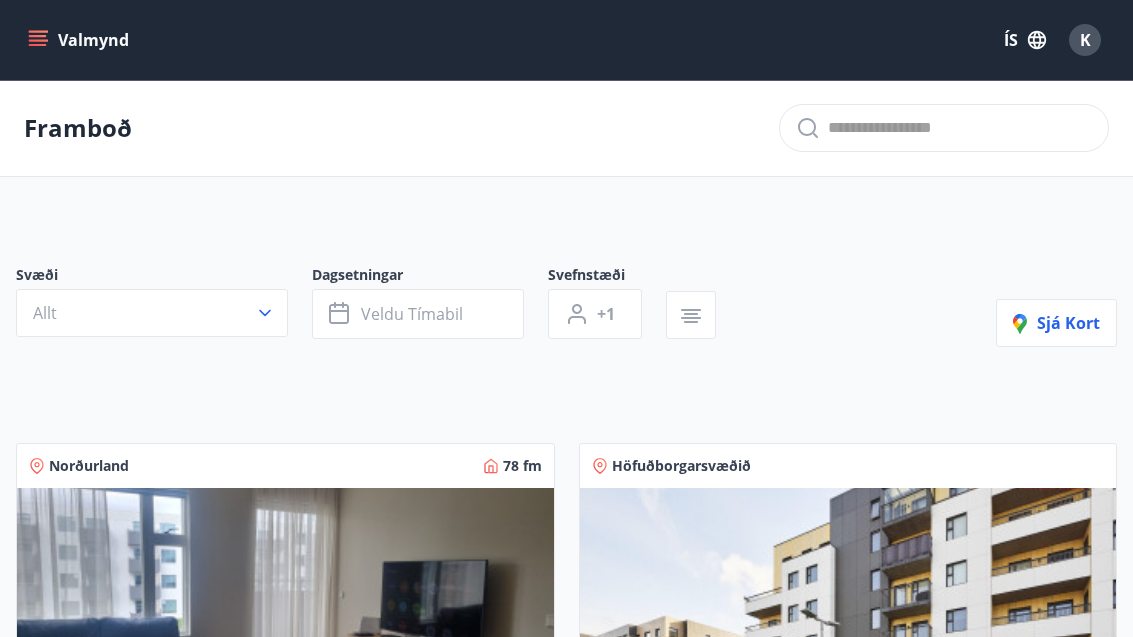 click 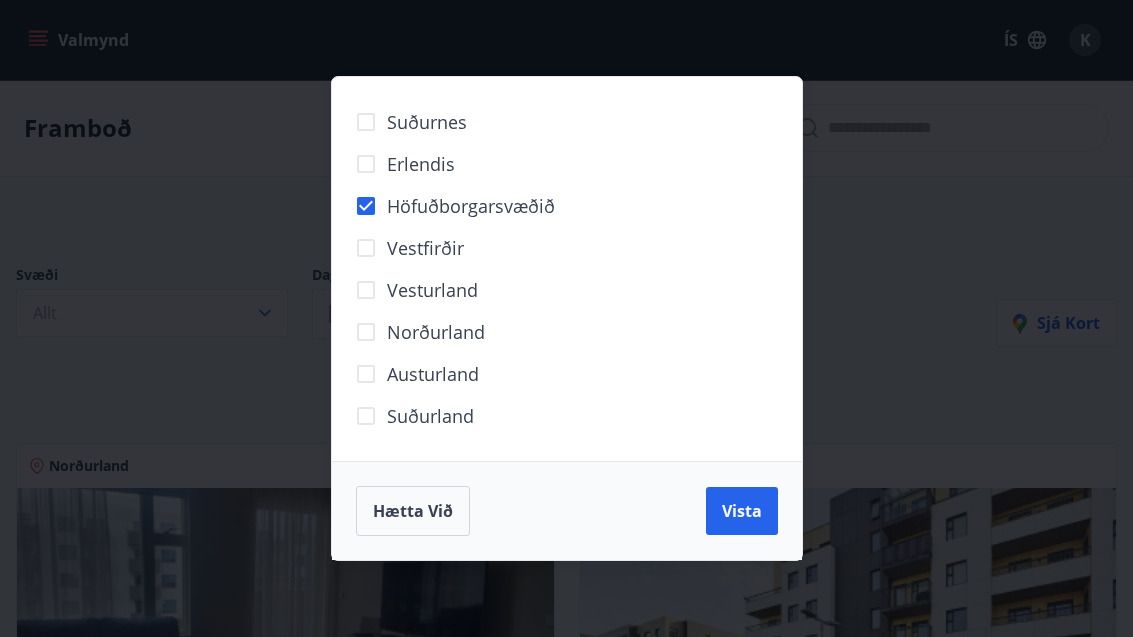 click on "Vista" at bounding box center [742, 511] 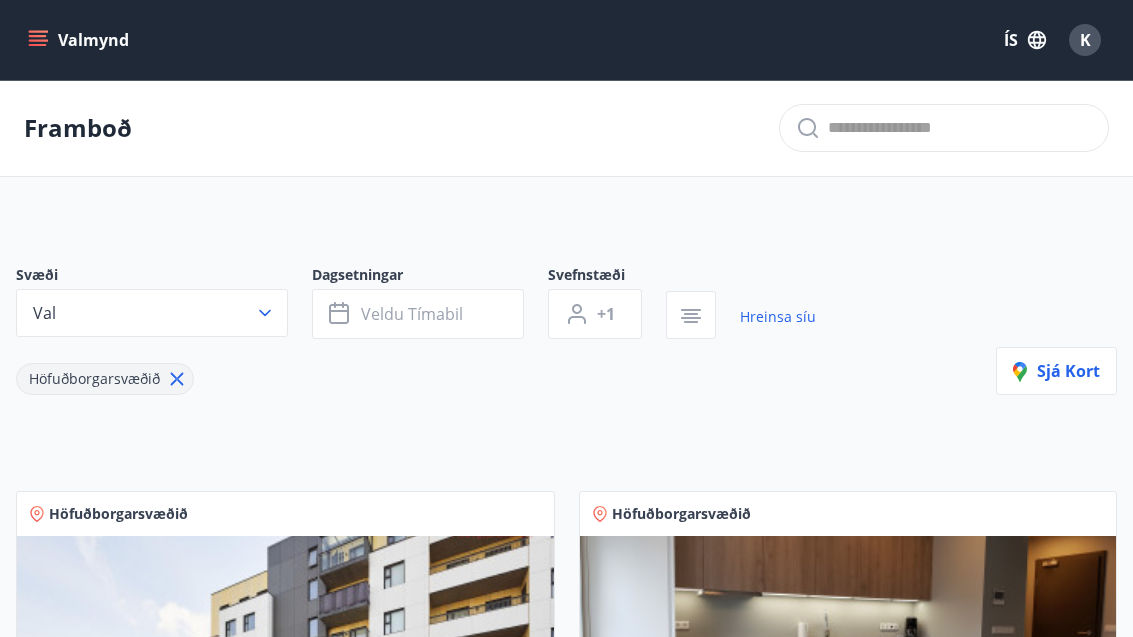 click 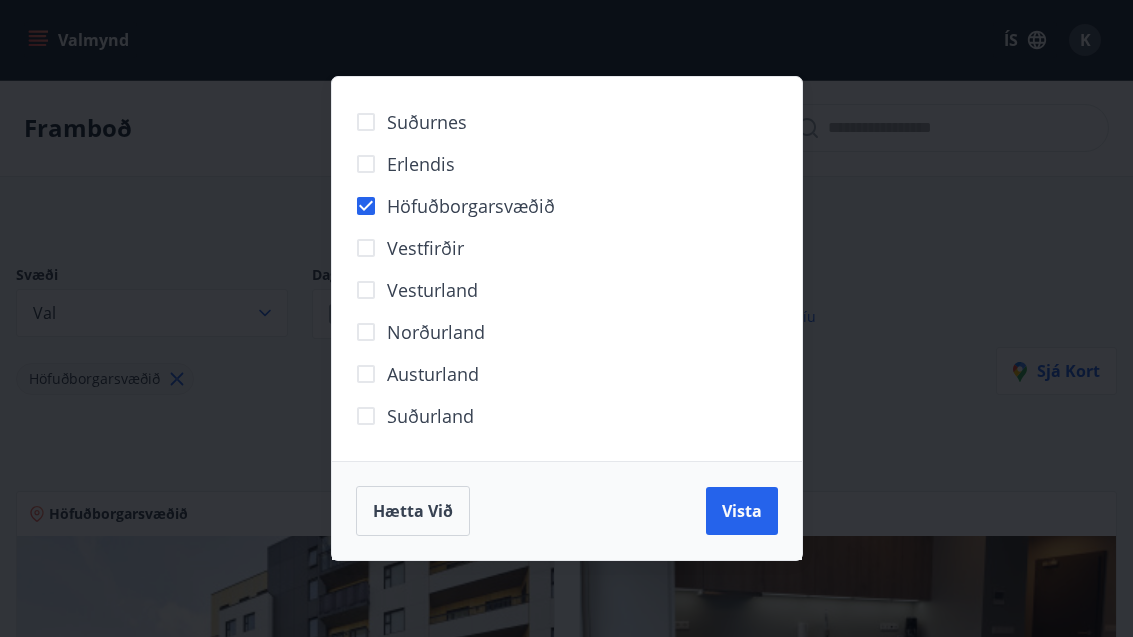 click on "Vista" at bounding box center (742, 511) 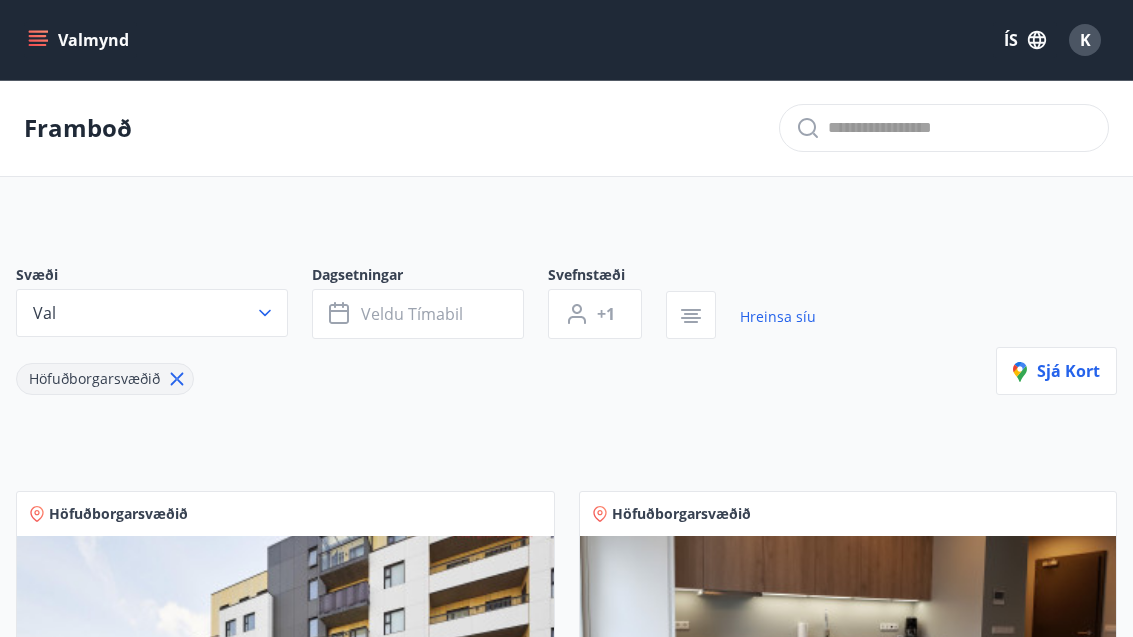 click on "Veldu tímabil" at bounding box center [418, 314] 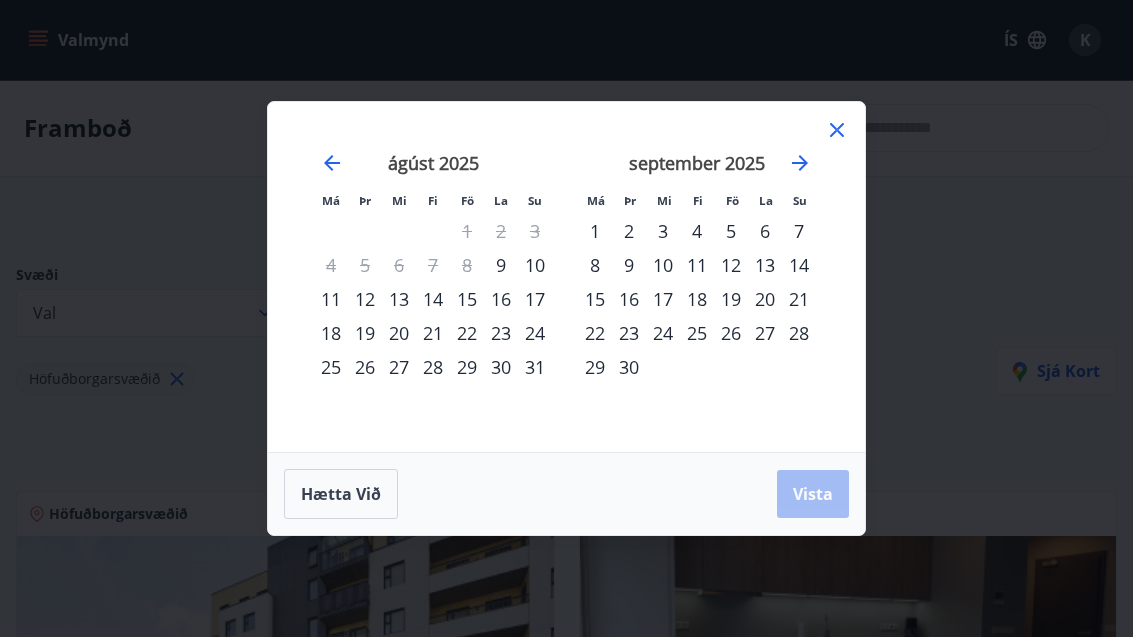 click on "20" at bounding box center [399, 333] 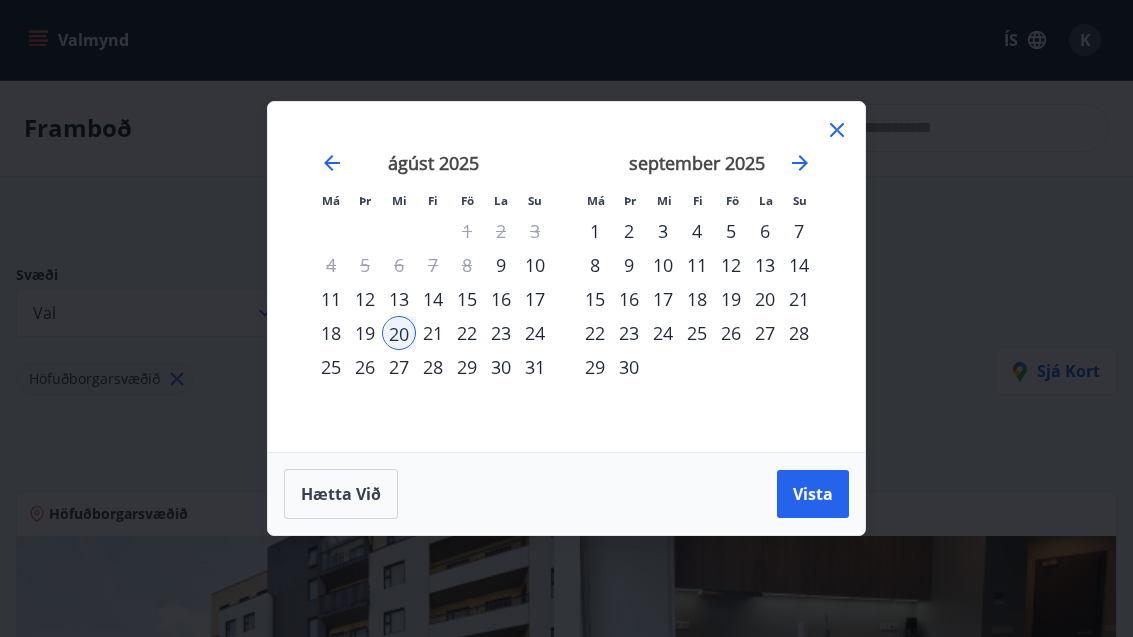 click on "24" at bounding box center [535, 333] 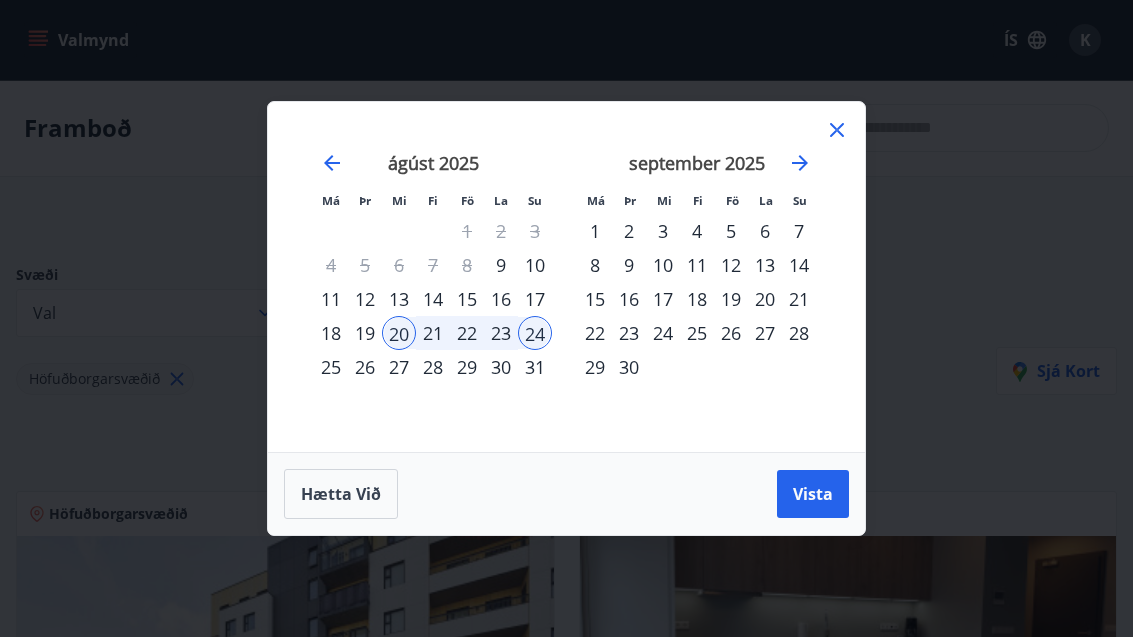 click on "Vista" at bounding box center (813, 494) 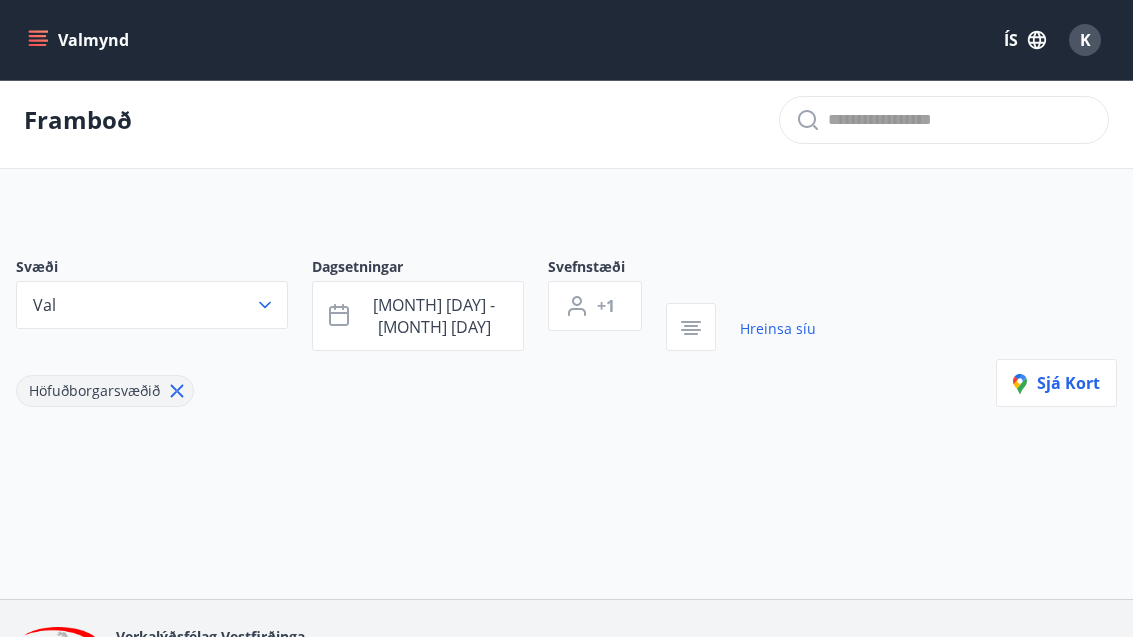 scroll, scrollTop: 0, scrollLeft: 0, axis: both 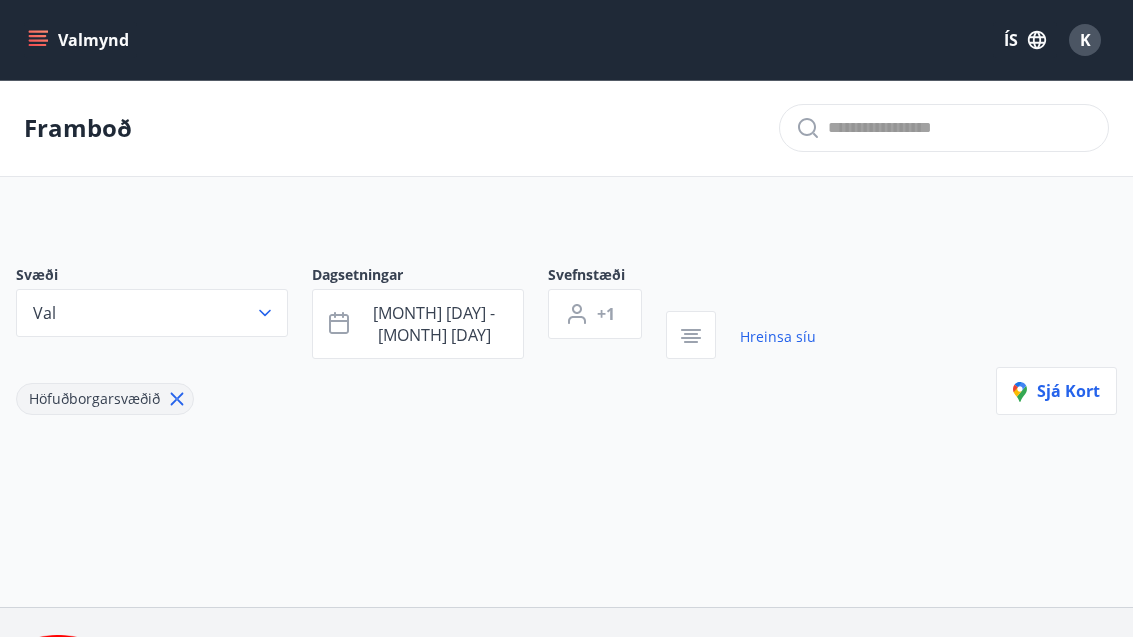 click on "[MONTH] [DAY] - [MONTH] [DAY]" at bounding box center [418, 324] 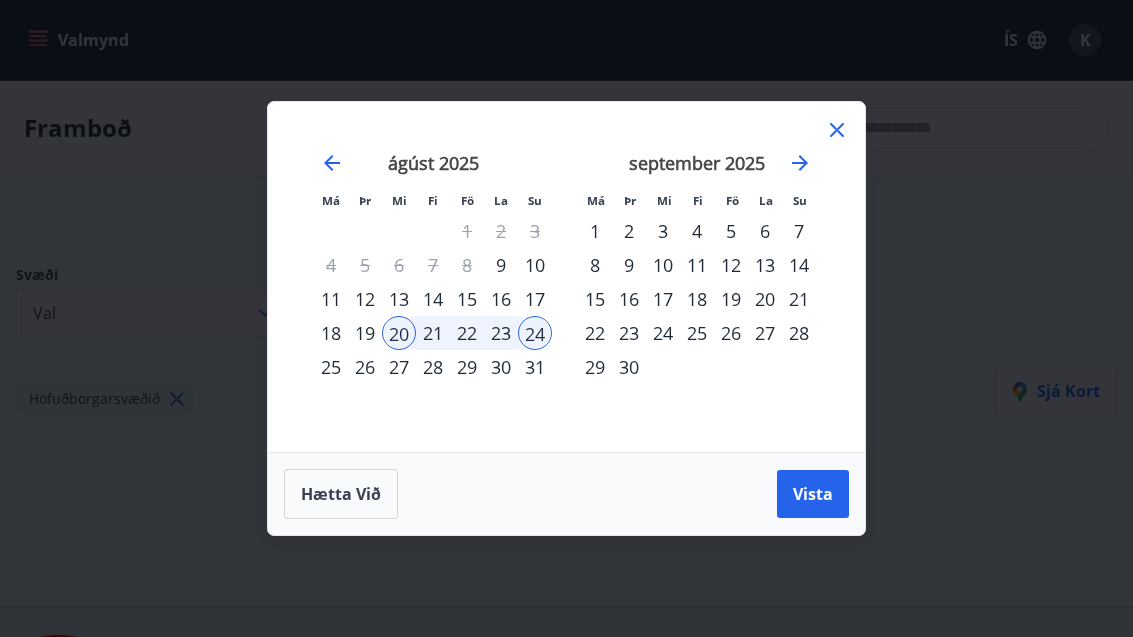 click on "18" at bounding box center (331, 333) 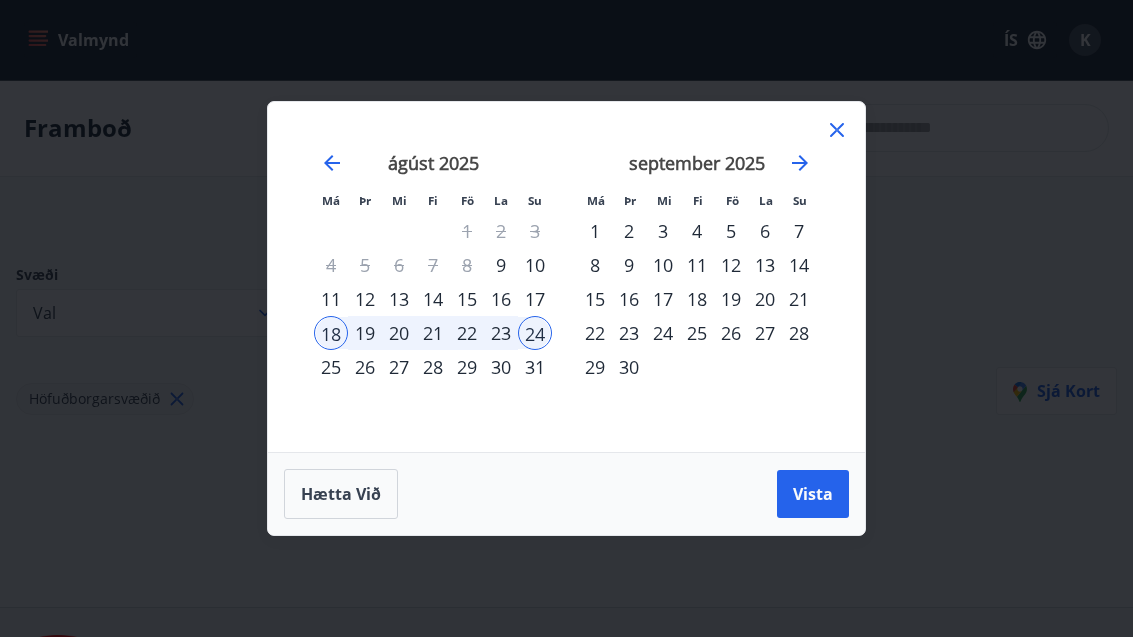 click on "ágúst 2025 1 2 3 4 5 6 7 8 9 10 11 12 13 14 15 16 17 18 19 20 21 22 23 24 25 26 27 28 29 30 31" at bounding box center [433, 290] 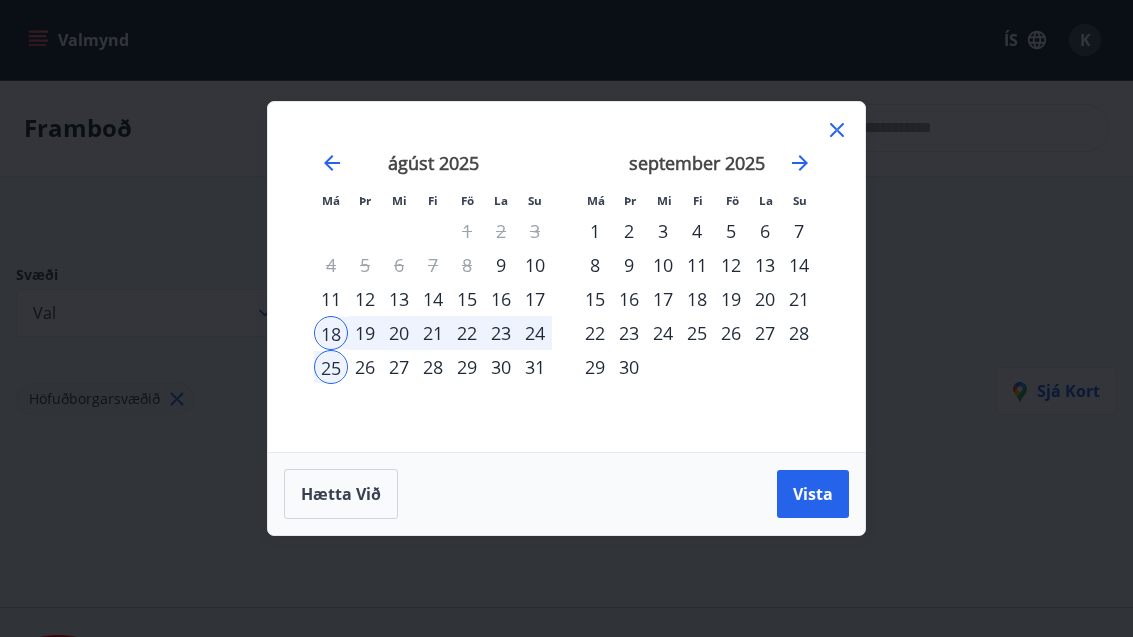 click on "Vista" at bounding box center (813, 494) 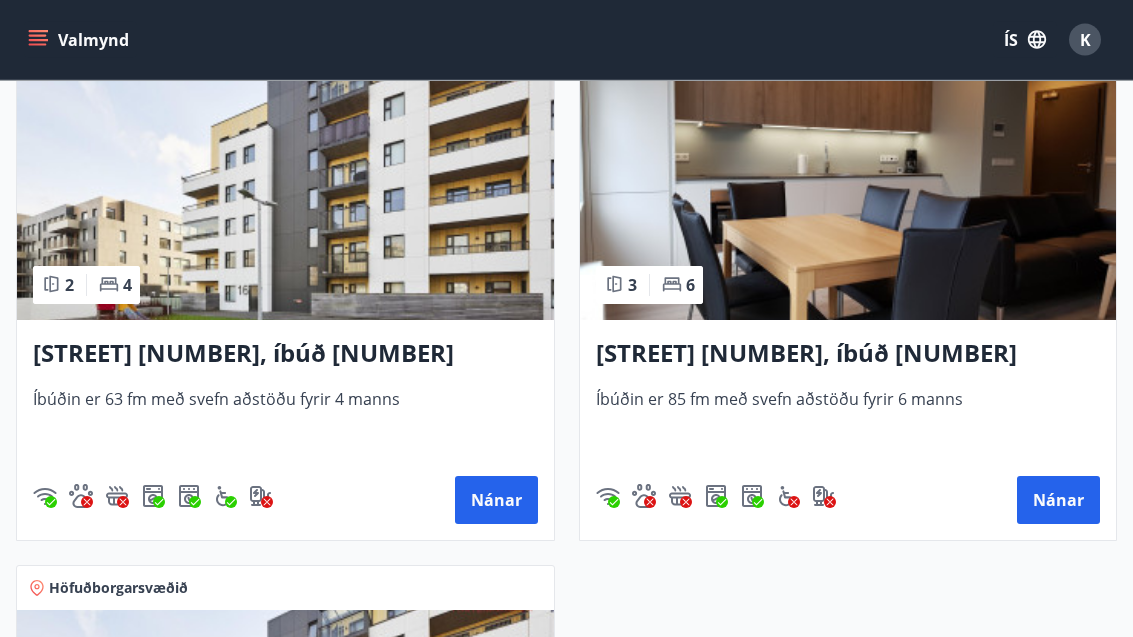 scroll, scrollTop: 488, scrollLeft: 0, axis: vertical 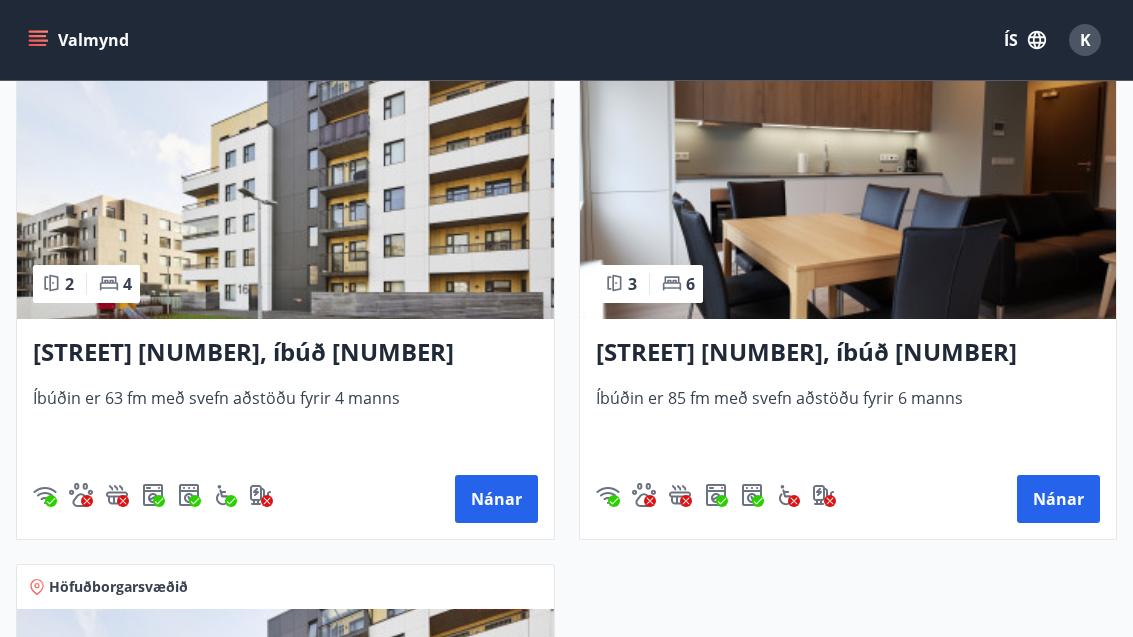 click on "Nánar" at bounding box center [496, 499] 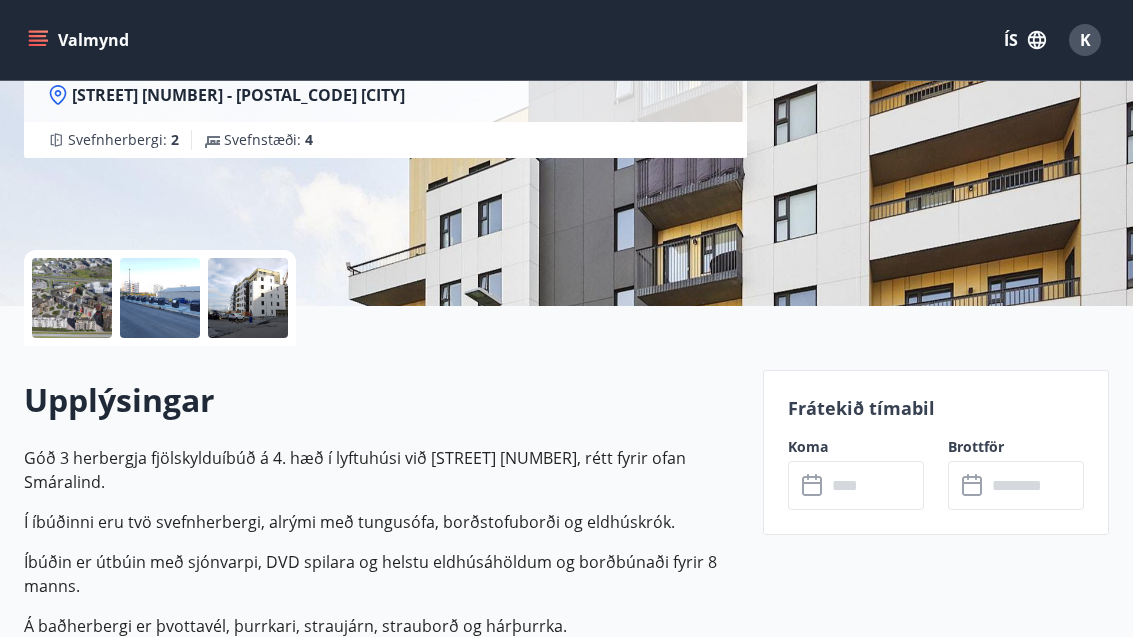scroll, scrollTop: 297, scrollLeft: 0, axis: vertical 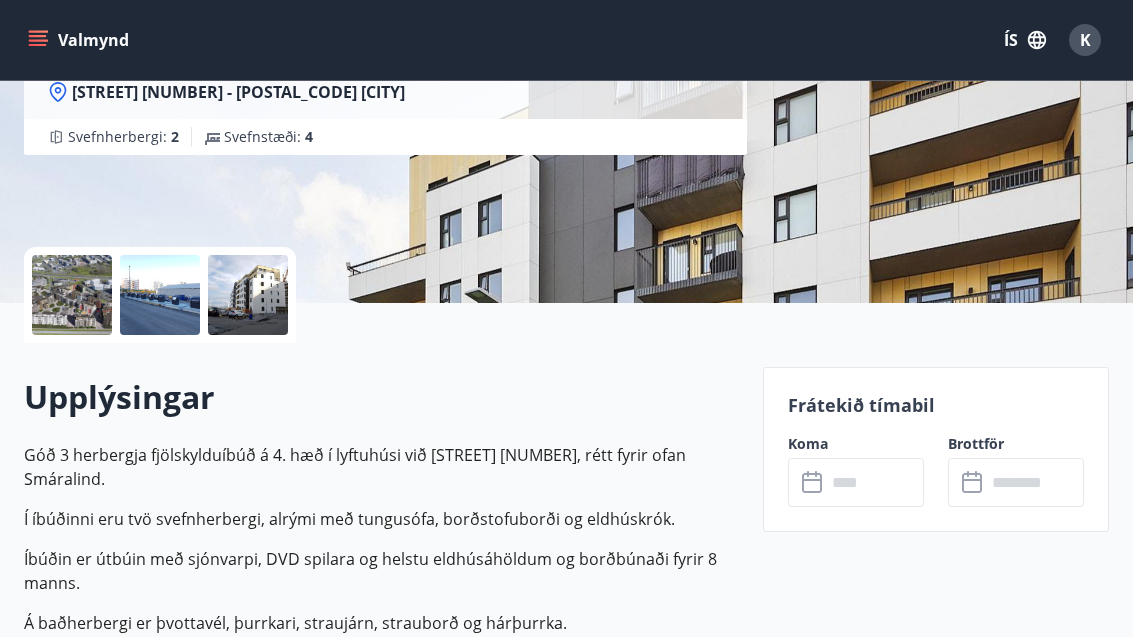 click at bounding box center (875, 482) 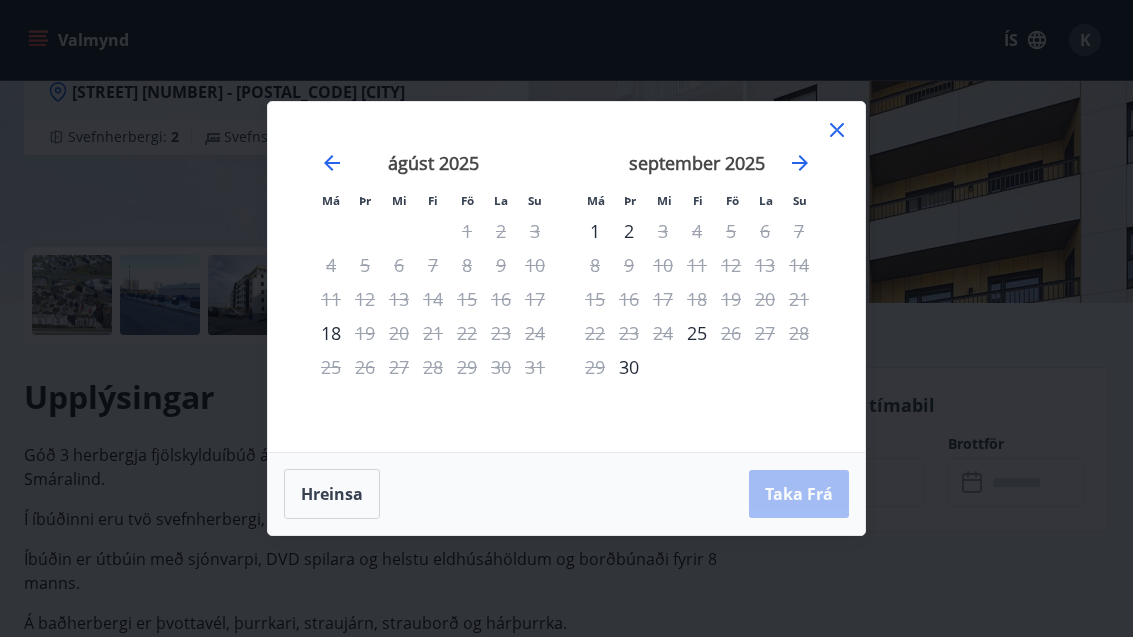 click 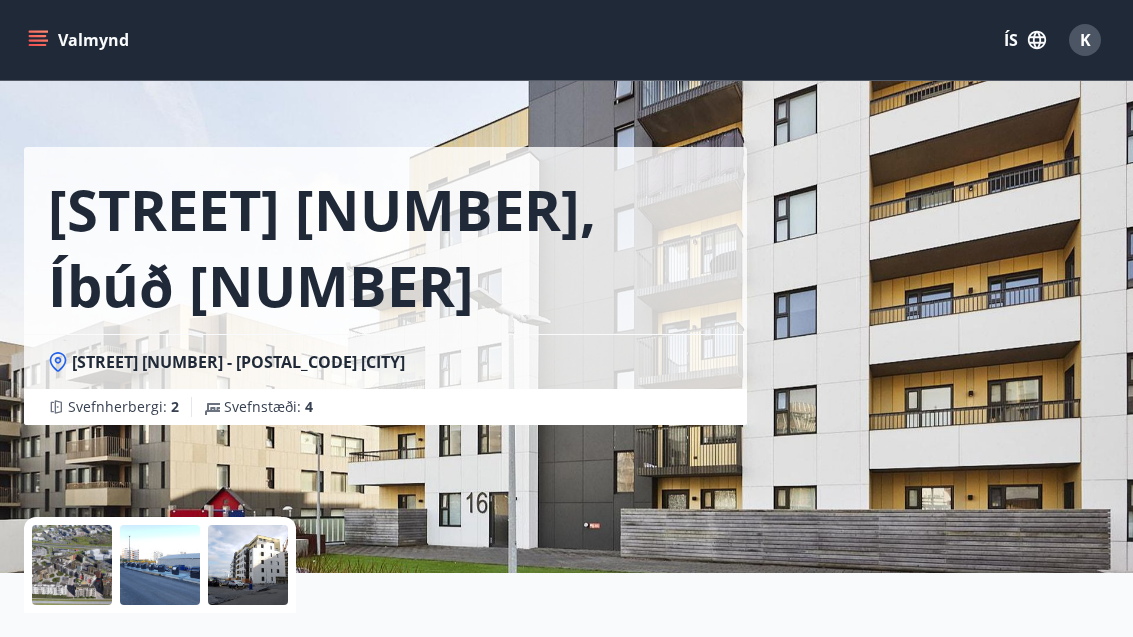 scroll, scrollTop: 0, scrollLeft: 0, axis: both 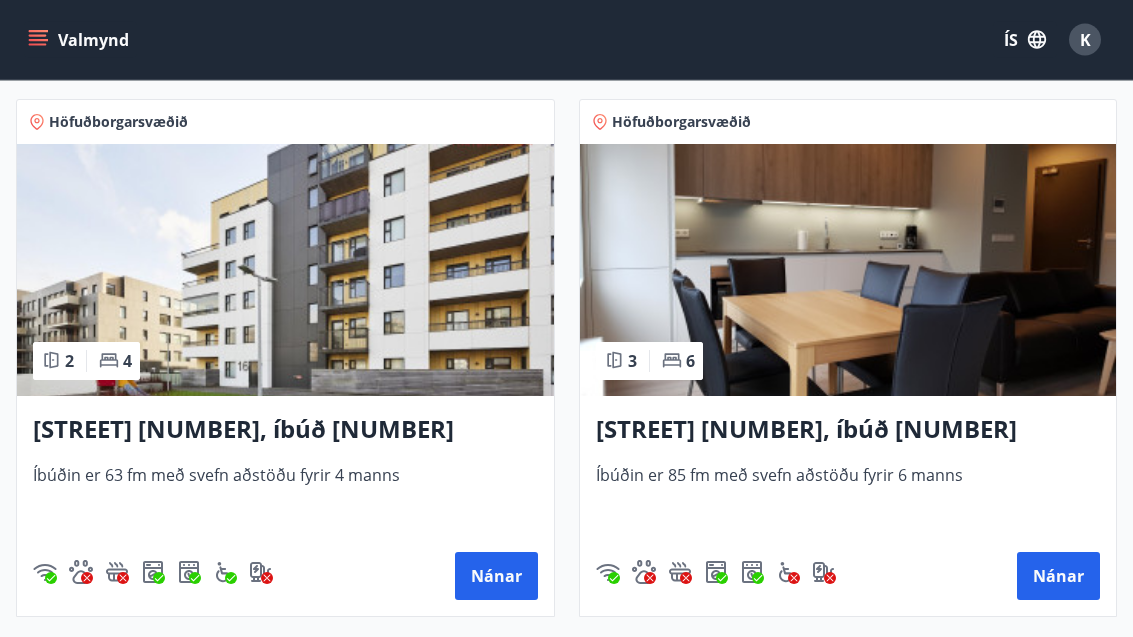 click on "Nánar" at bounding box center (1058, 577) 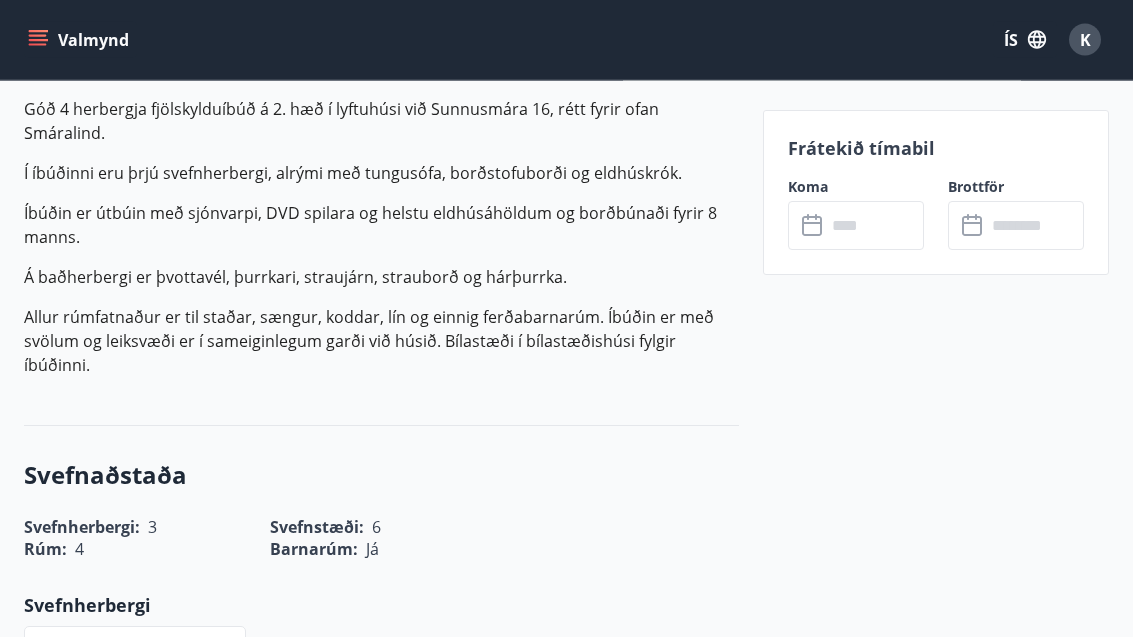 scroll, scrollTop: 644, scrollLeft: 0, axis: vertical 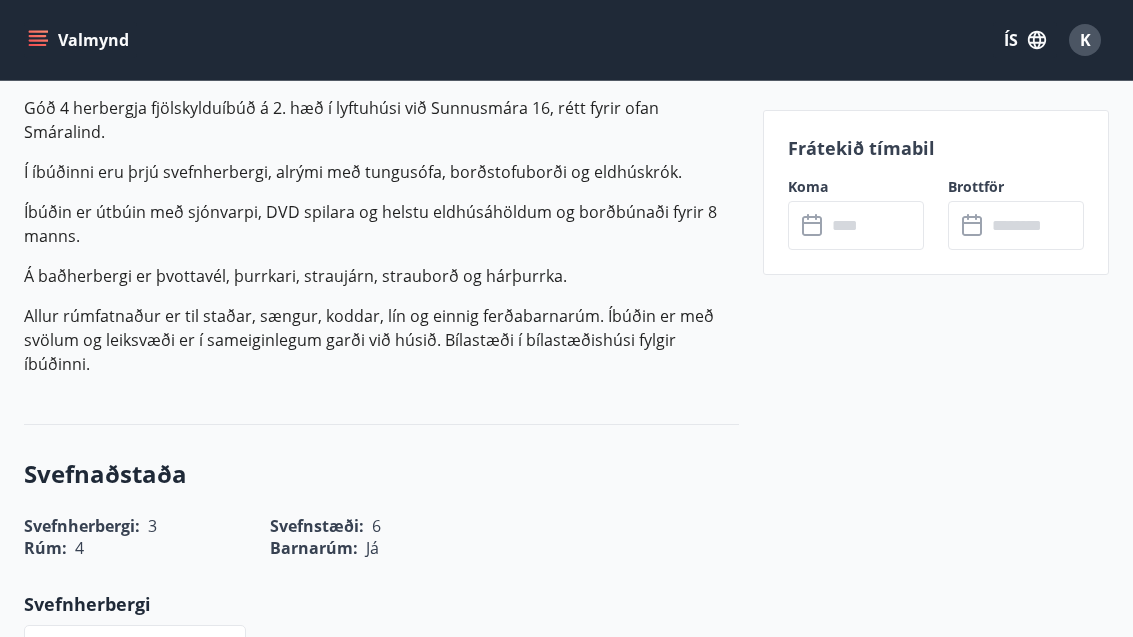click at bounding box center [875, 225] 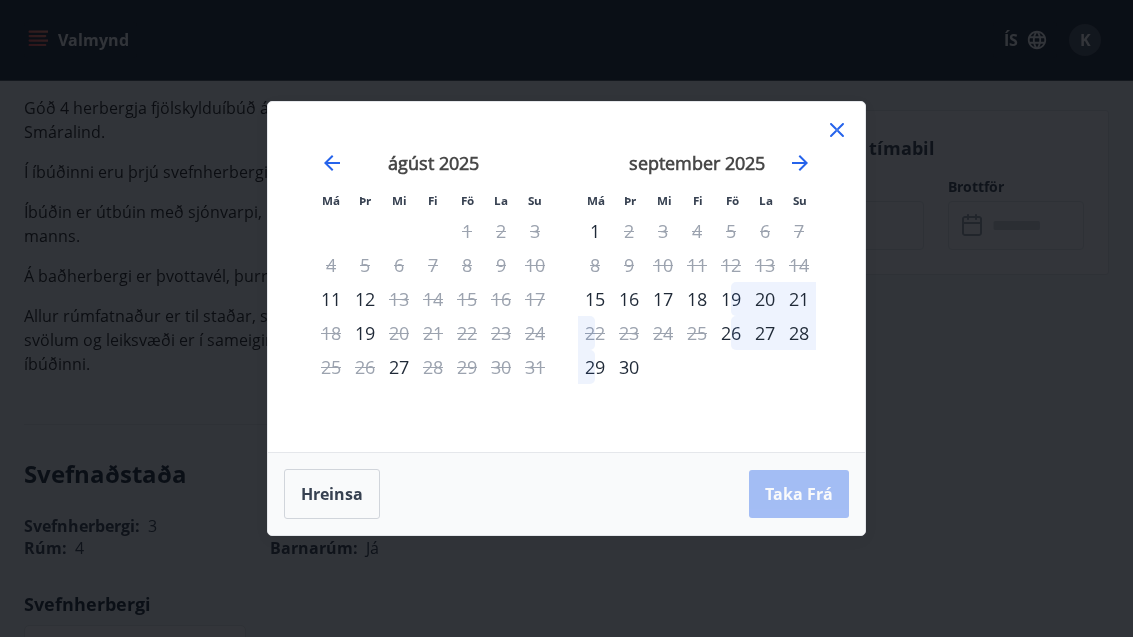 click on "Má Þr Mi Fi Fö La Su Má Þr Mi Fi Fö La Su júlí 2025 1 2 3 4 5 6 7 8 9 10 11 12 13 14 15 16 17 18 19 20 21 22 23 24 25 26 27 28 29 30 31 ágúst 2025 1 2 3 4 5 6 7 8 9 10 11 12 13 14 15 16 17 18 19 20 21 22 23 24 25 26 27 28 29 30 31 september 2025 1 2 3 4 5 6 7 8 9 10 11 12 13 14 15 16 17 18 19 20 21 22 23 24 25 26 27 28 29 30 október 2025 1 2 3 4 5 6 7 8 9 10 11 12 13 14 15 16 17 18 19 20 21 22 23 24 25 26 27 28 29 30 31" at bounding box center [566, 277] 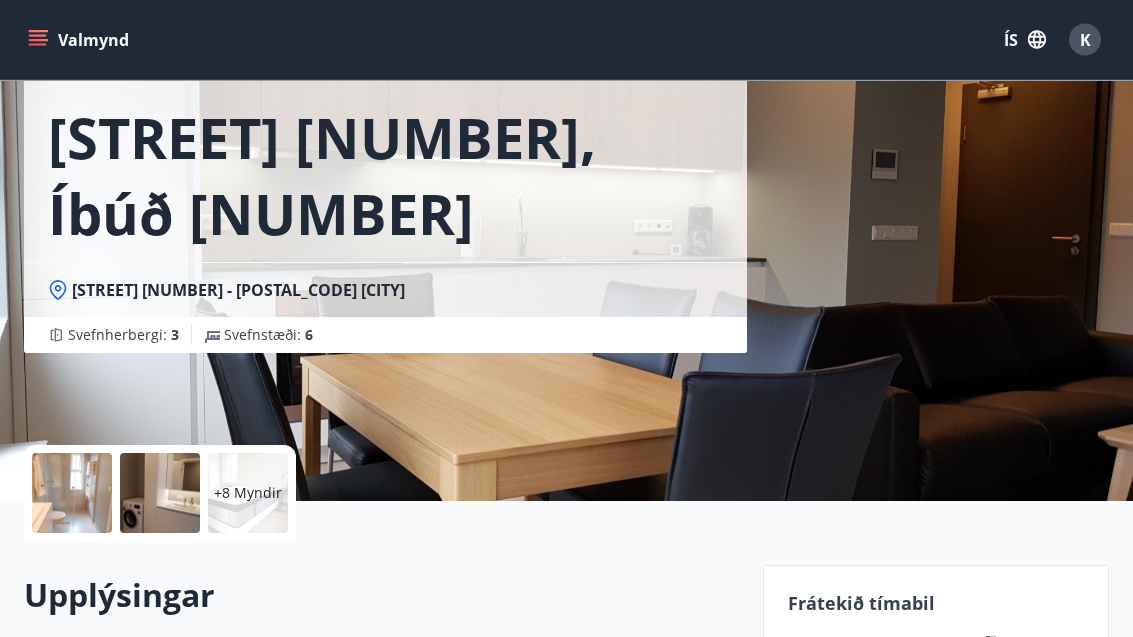 scroll, scrollTop: 0, scrollLeft: 0, axis: both 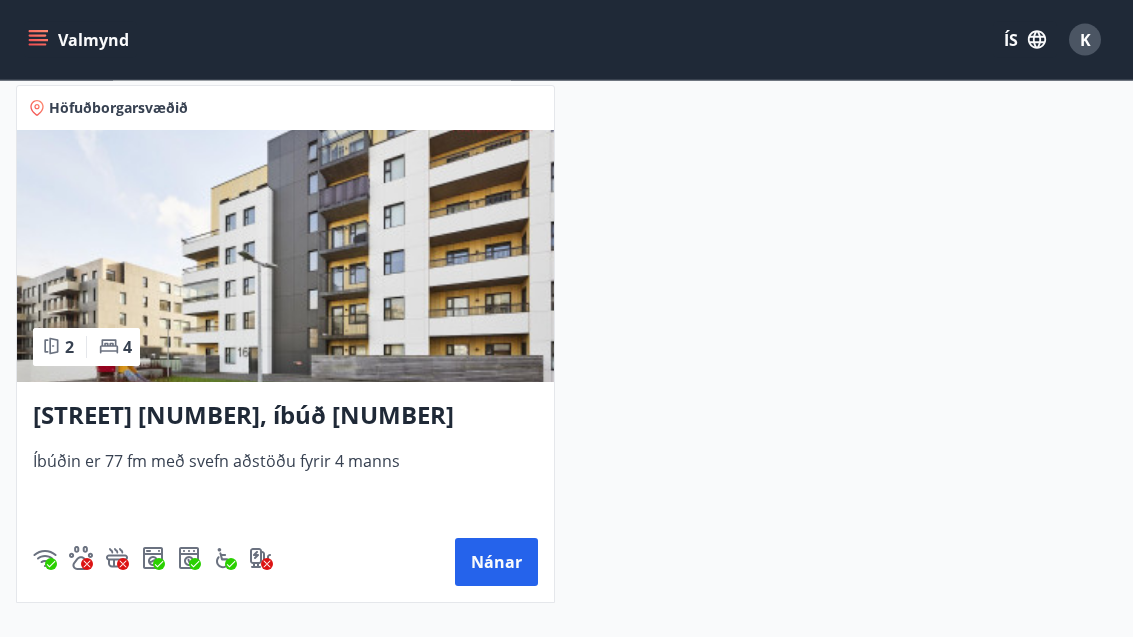 click on "Nánar" at bounding box center [496, 563] 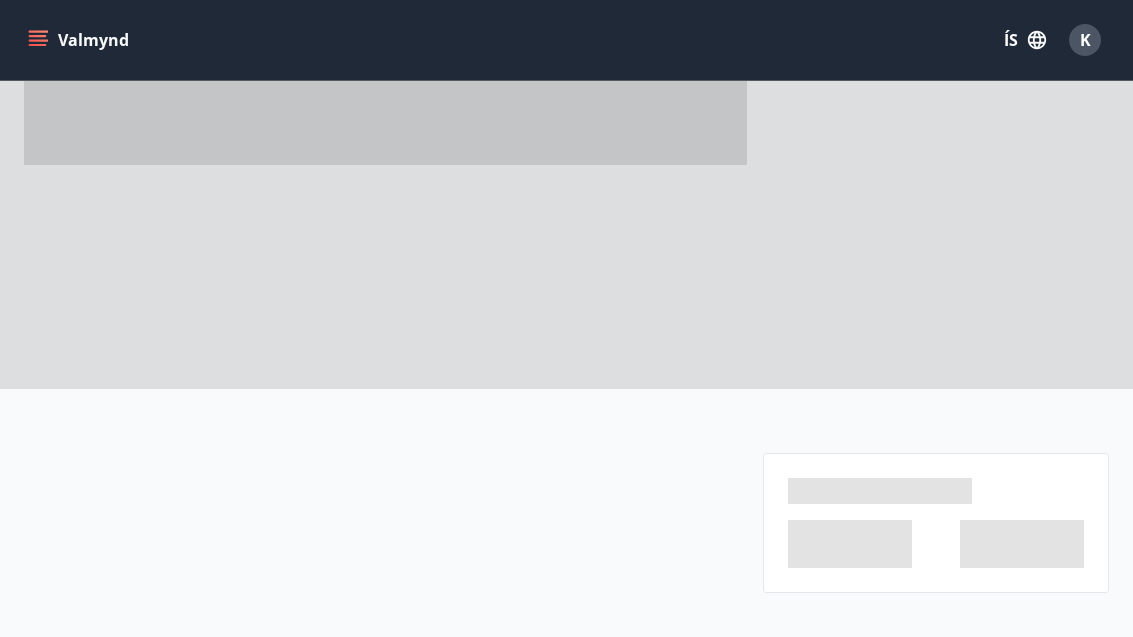 scroll, scrollTop: 0, scrollLeft: 0, axis: both 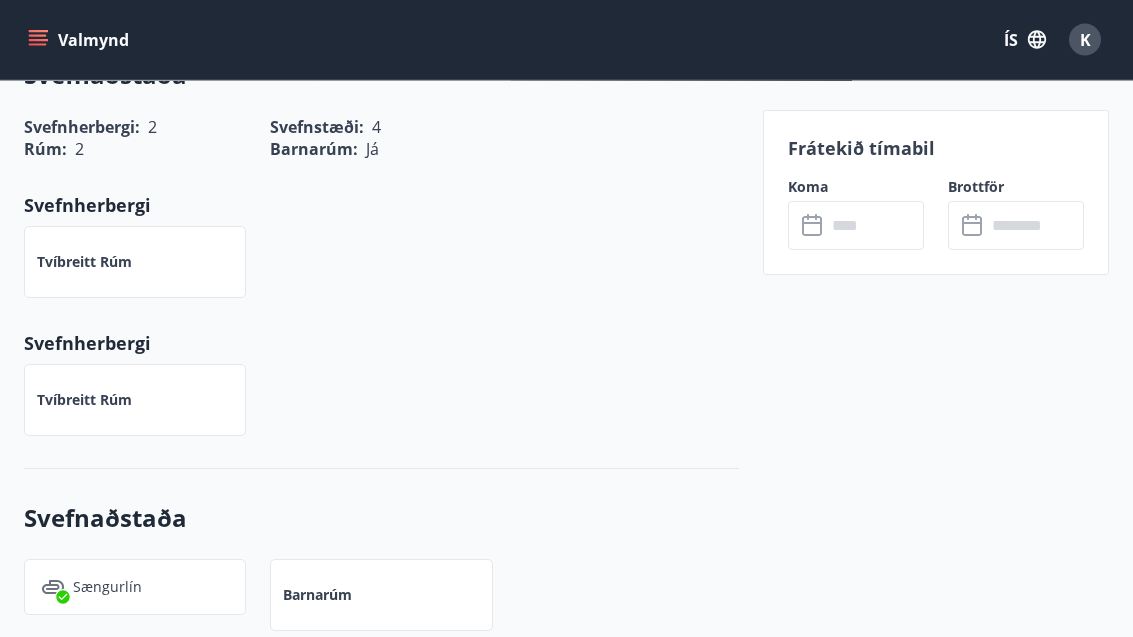 click at bounding box center [875, 225] 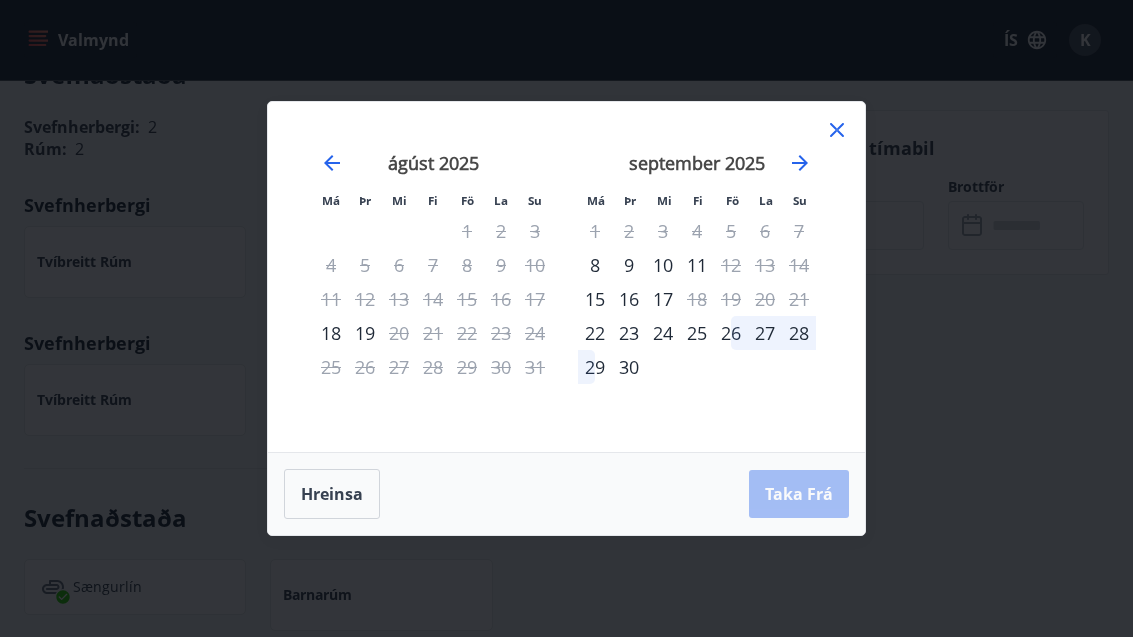 click 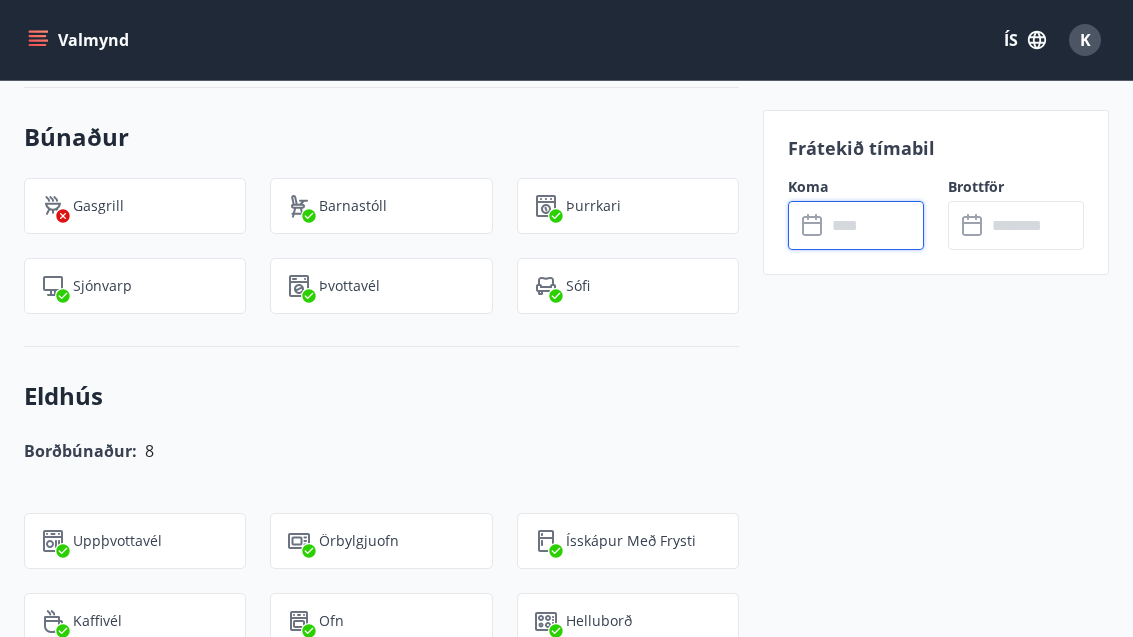 scroll, scrollTop: 1526, scrollLeft: 0, axis: vertical 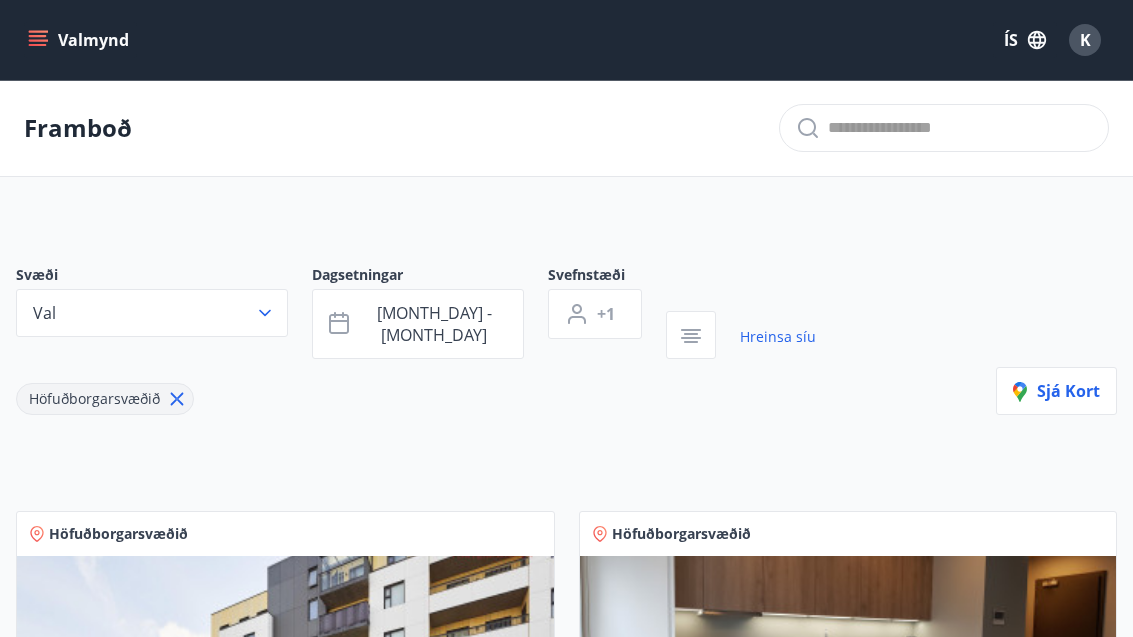 click on "Valmynd" at bounding box center [80, 40] 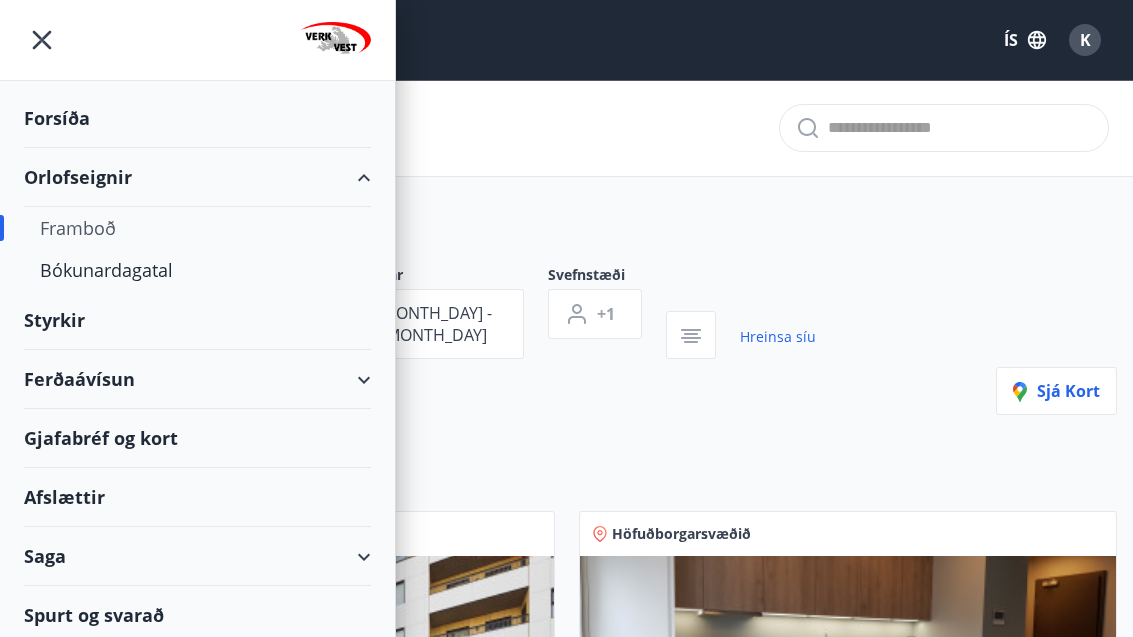 click on "Framboð" at bounding box center [197, 228] 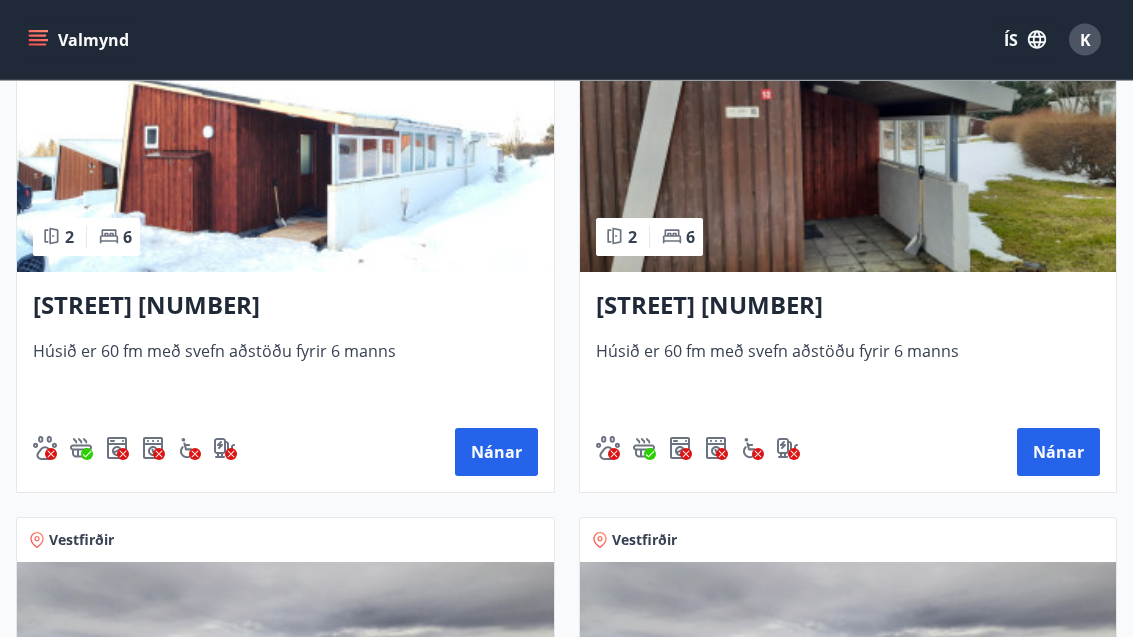scroll, scrollTop: 3719, scrollLeft: 0, axis: vertical 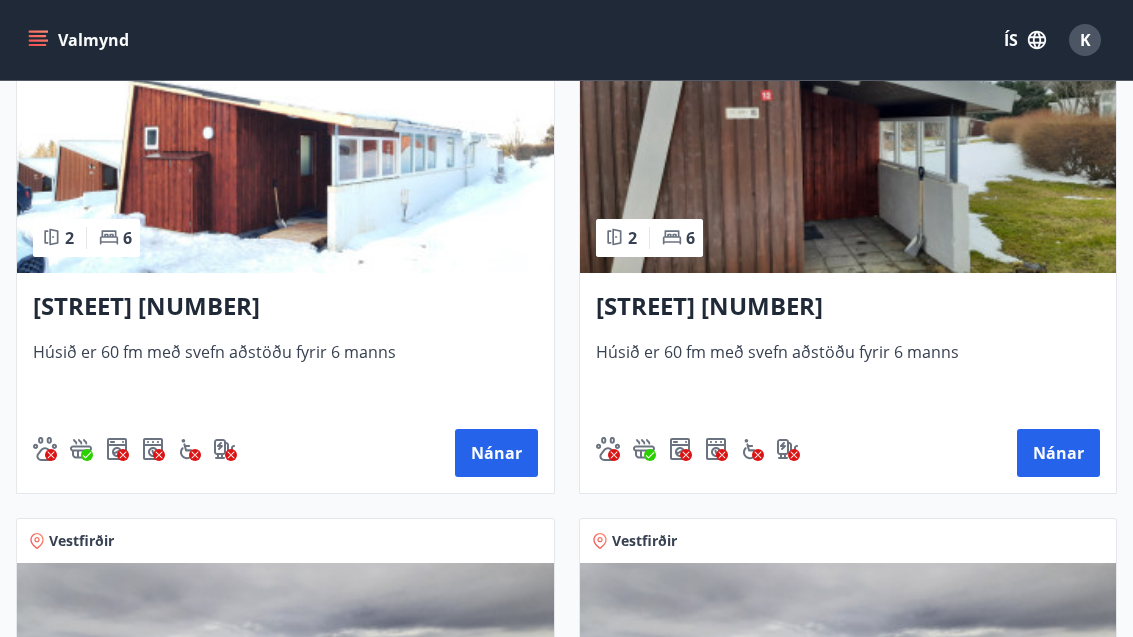 click on "Nánar" at bounding box center [496, 453] 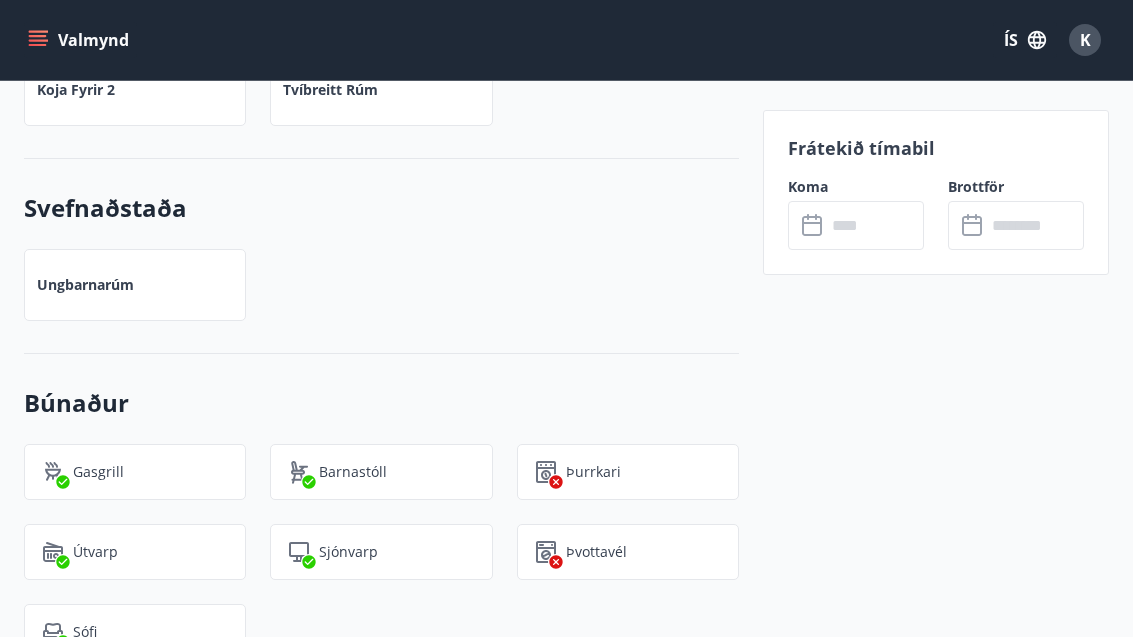 scroll, scrollTop: 1270, scrollLeft: 0, axis: vertical 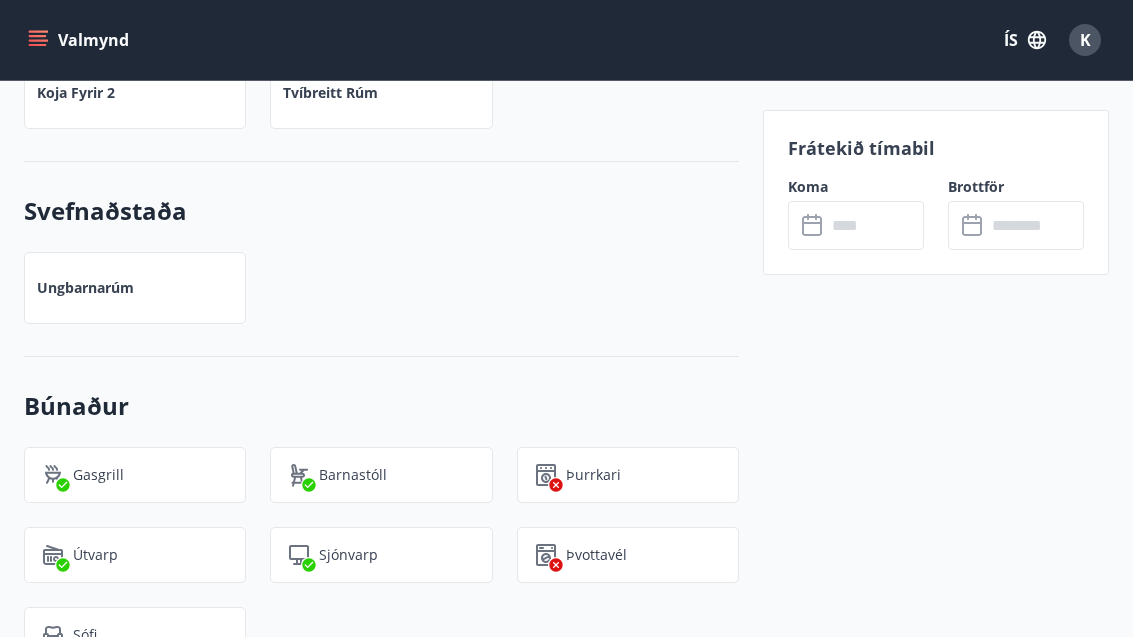 click at bounding box center [875, 225] 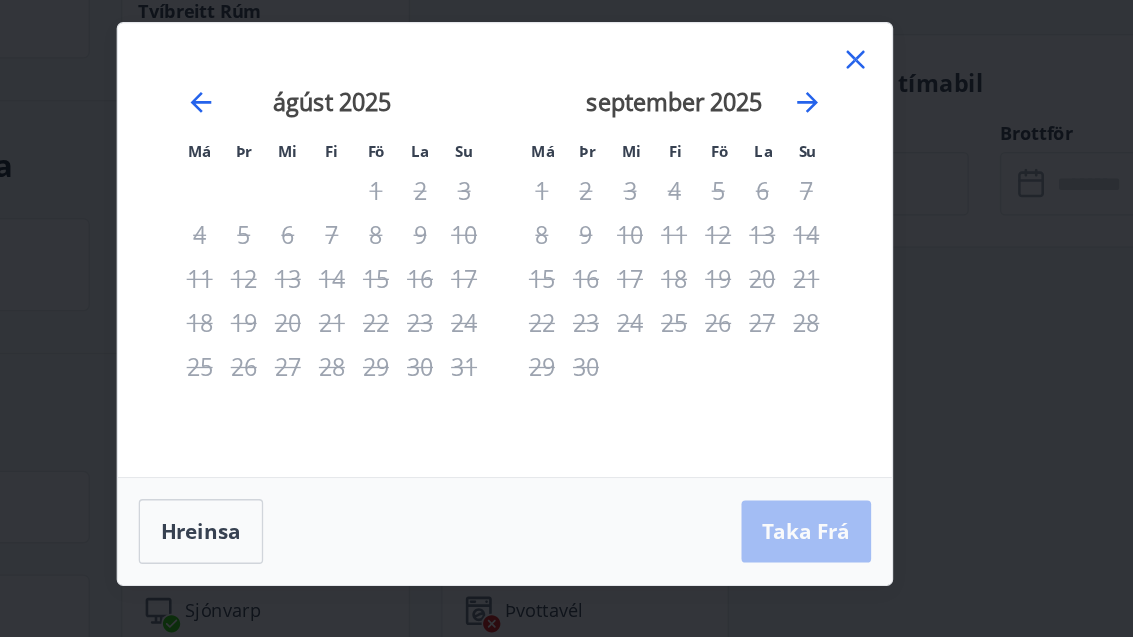 click 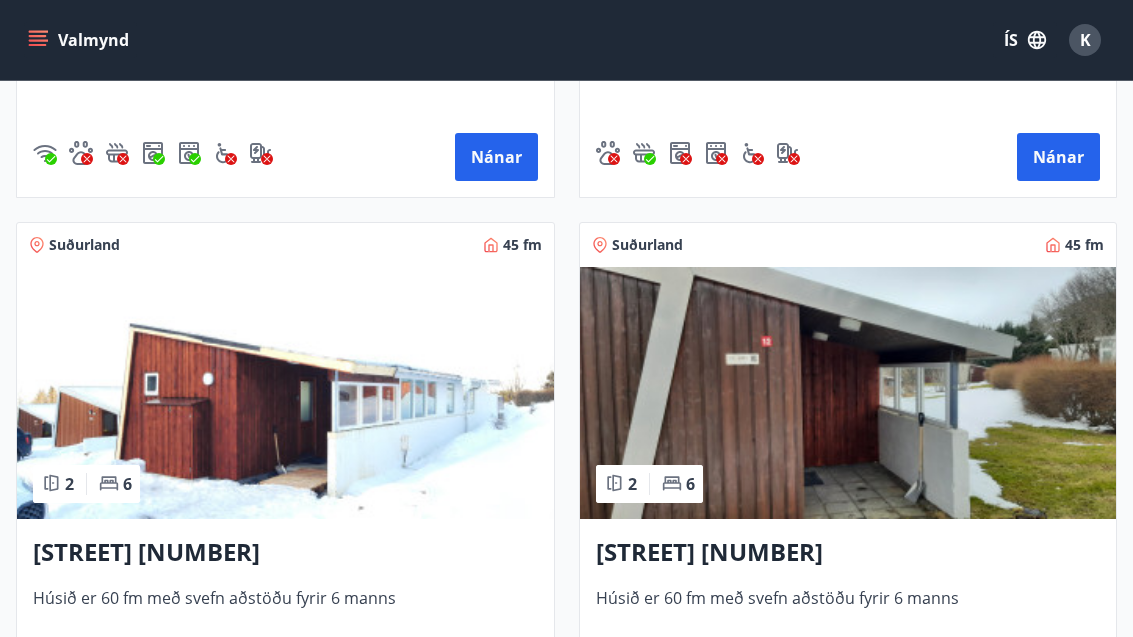 scroll, scrollTop: 3467, scrollLeft: 0, axis: vertical 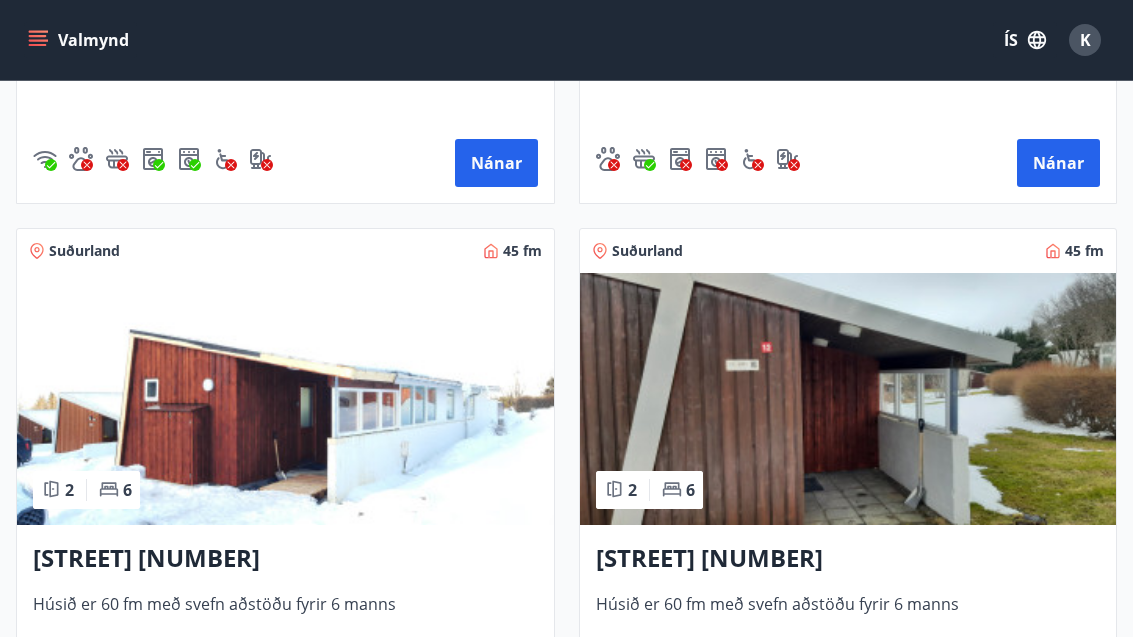 click at bounding box center (848, 399) 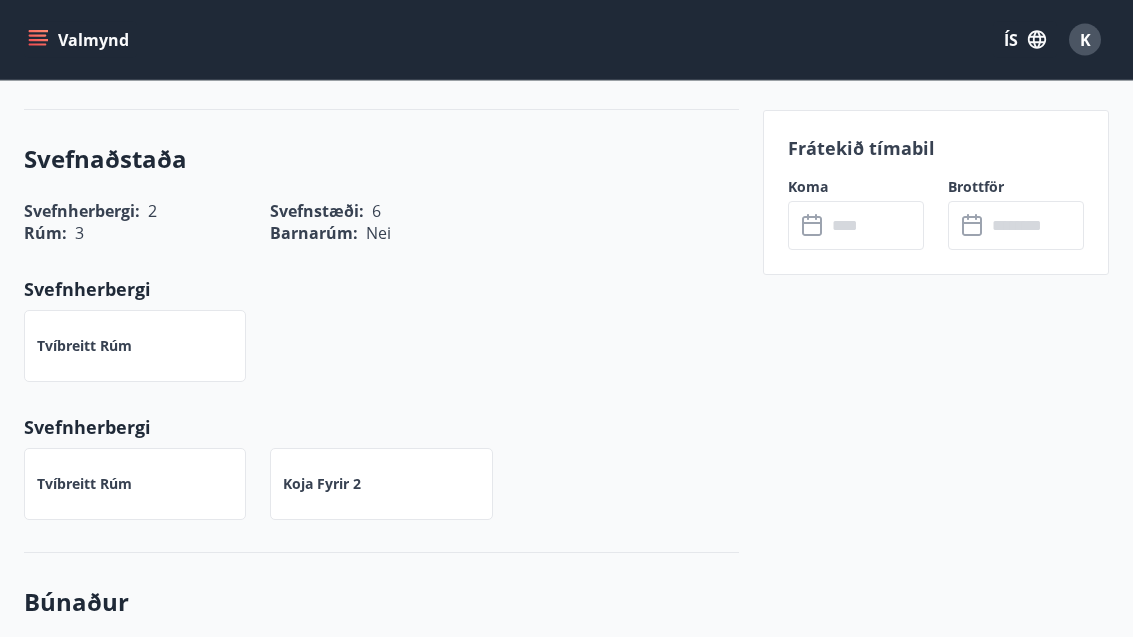 scroll, scrollTop: 879, scrollLeft: 0, axis: vertical 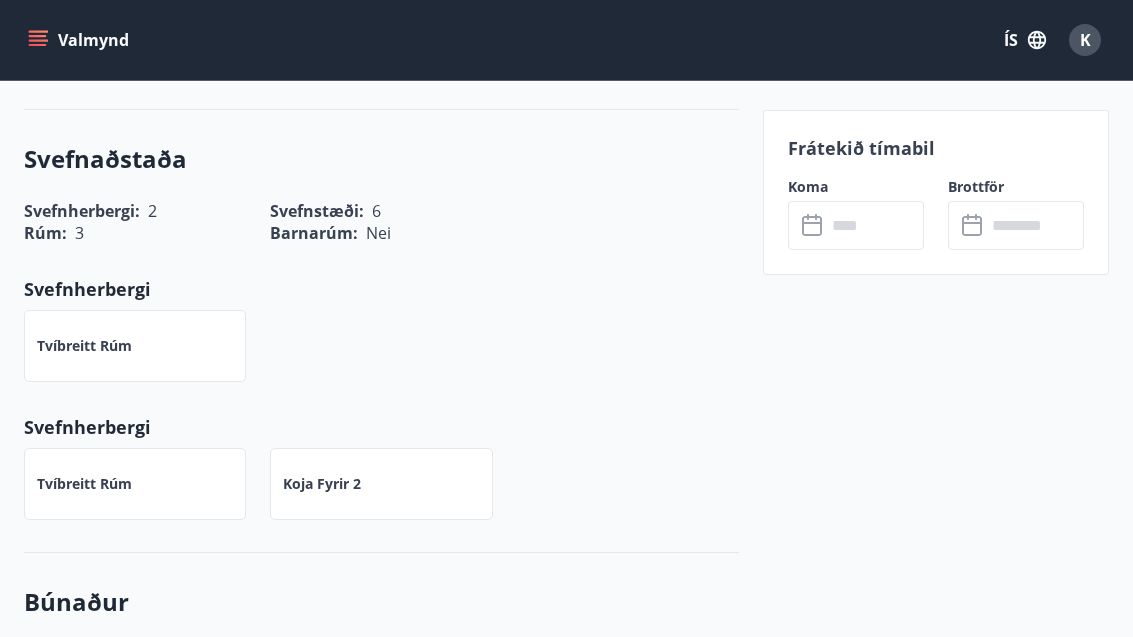 click at bounding box center [875, 225] 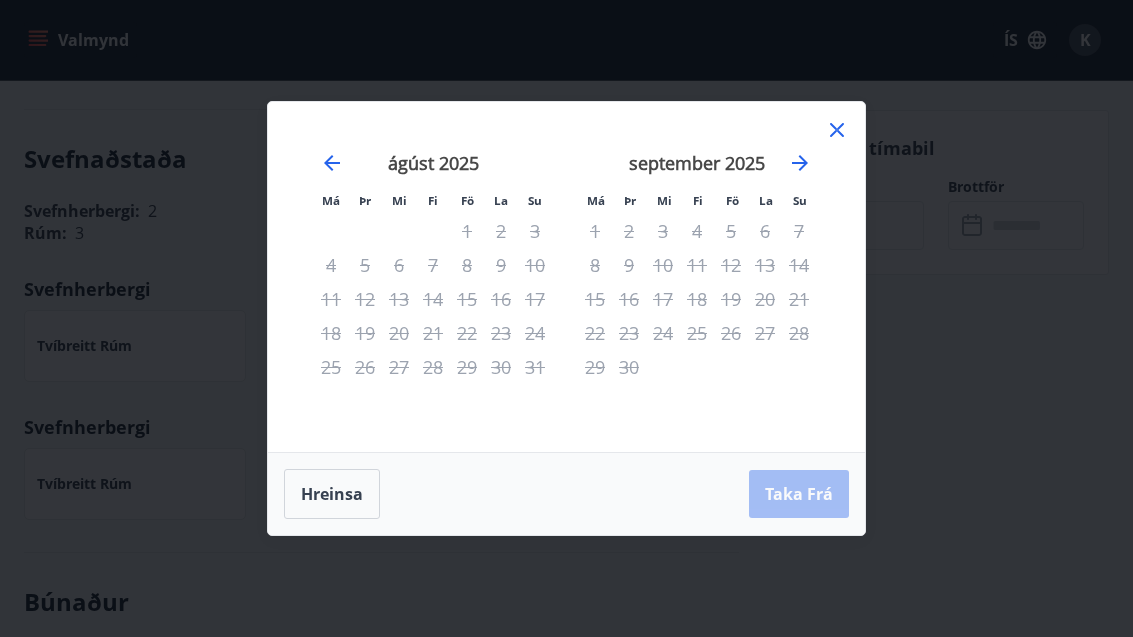 click 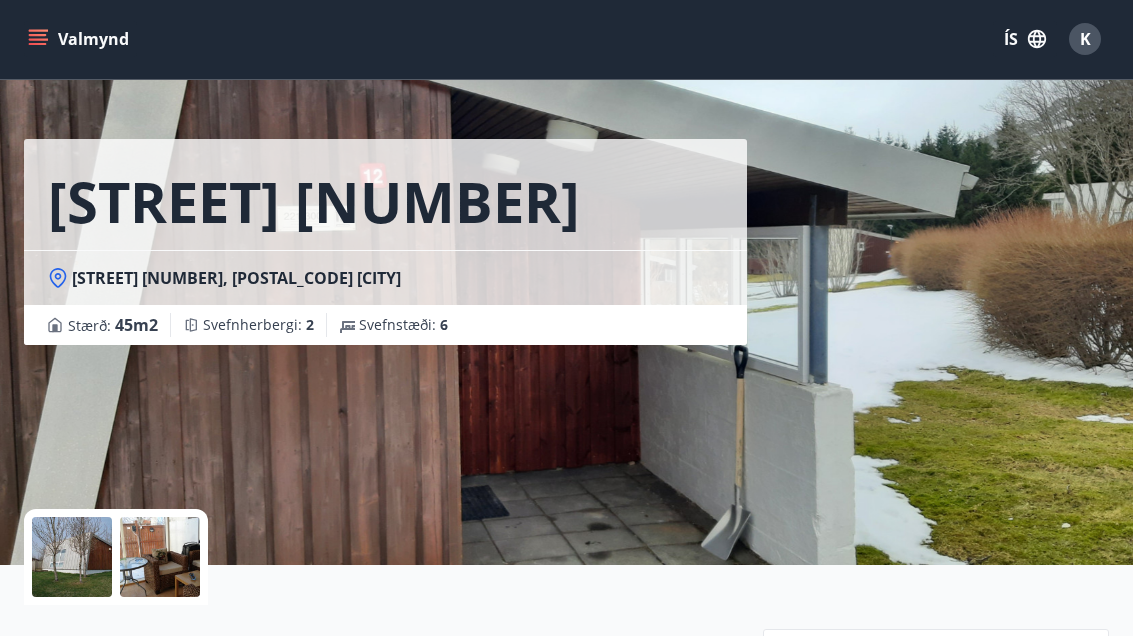 scroll, scrollTop: 0, scrollLeft: 0, axis: both 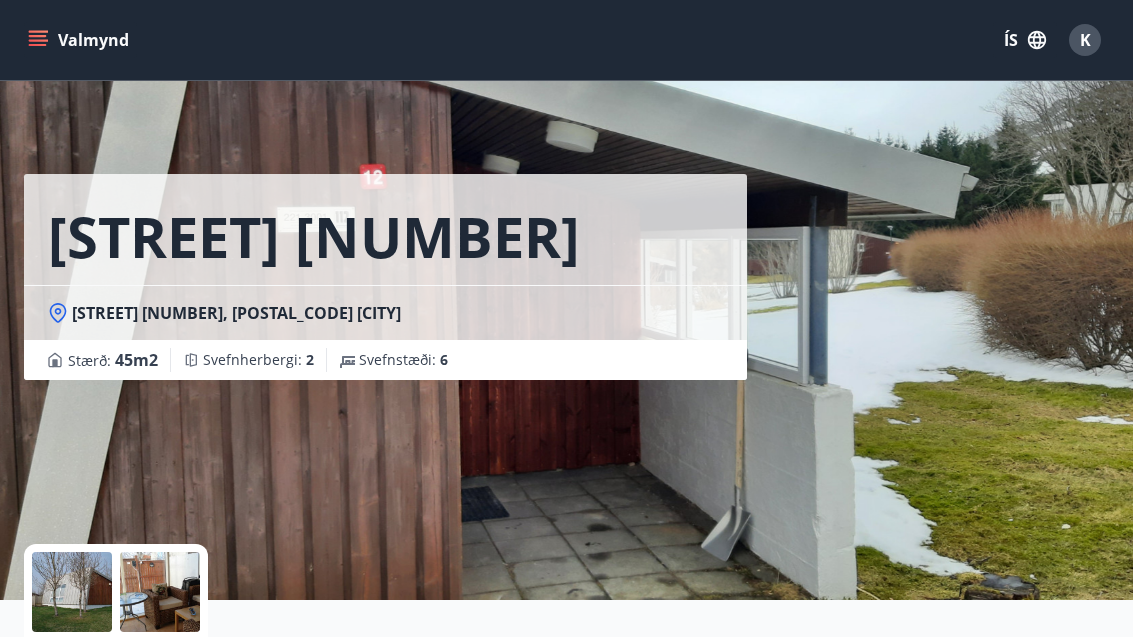 click 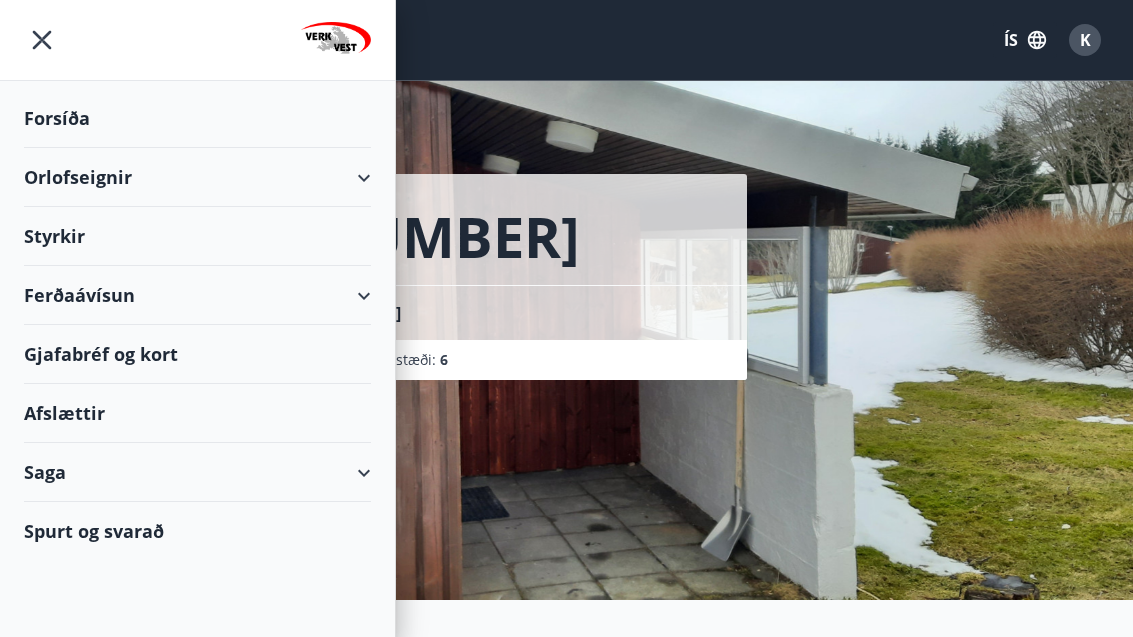click on "Afslættir" at bounding box center (197, 413) 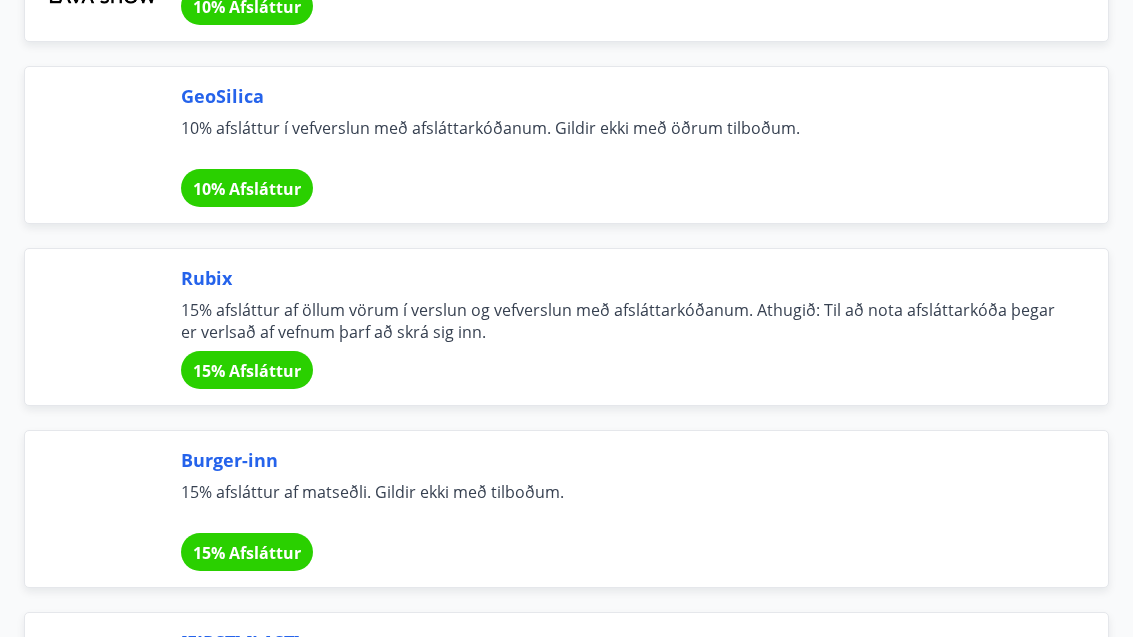 scroll, scrollTop: 5099, scrollLeft: 0, axis: vertical 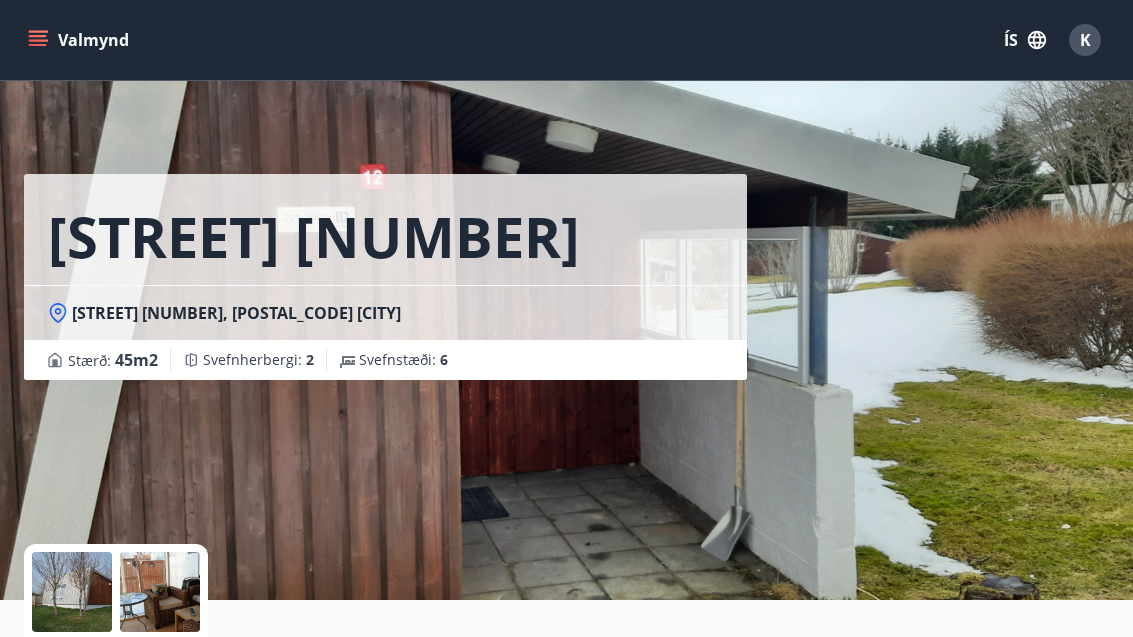 click on "Valmynd" at bounding box center [80, 40] 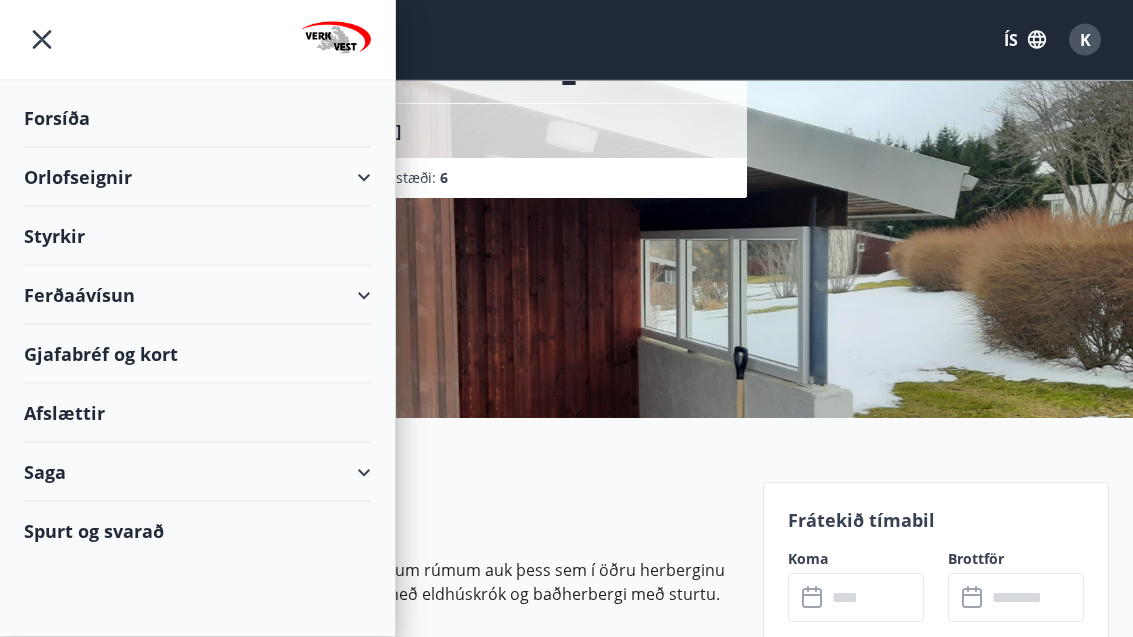 scroll, scrollTop: 182, scrollLeft: 0, axis: vertical 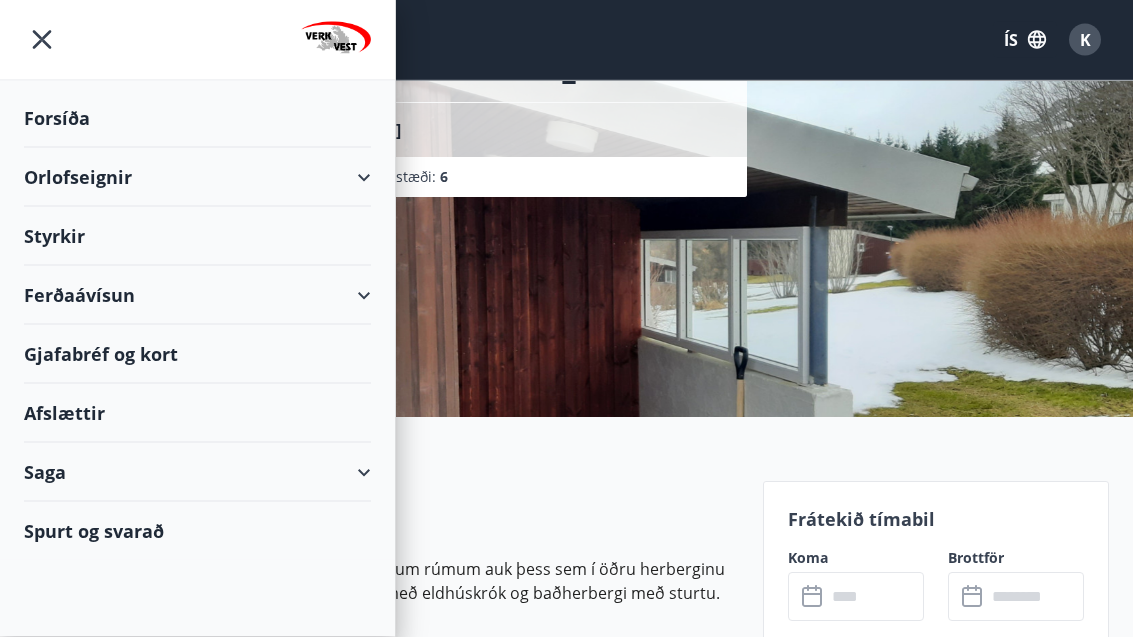 click on "Spurt og svarað" at bounding box center [197, 531] 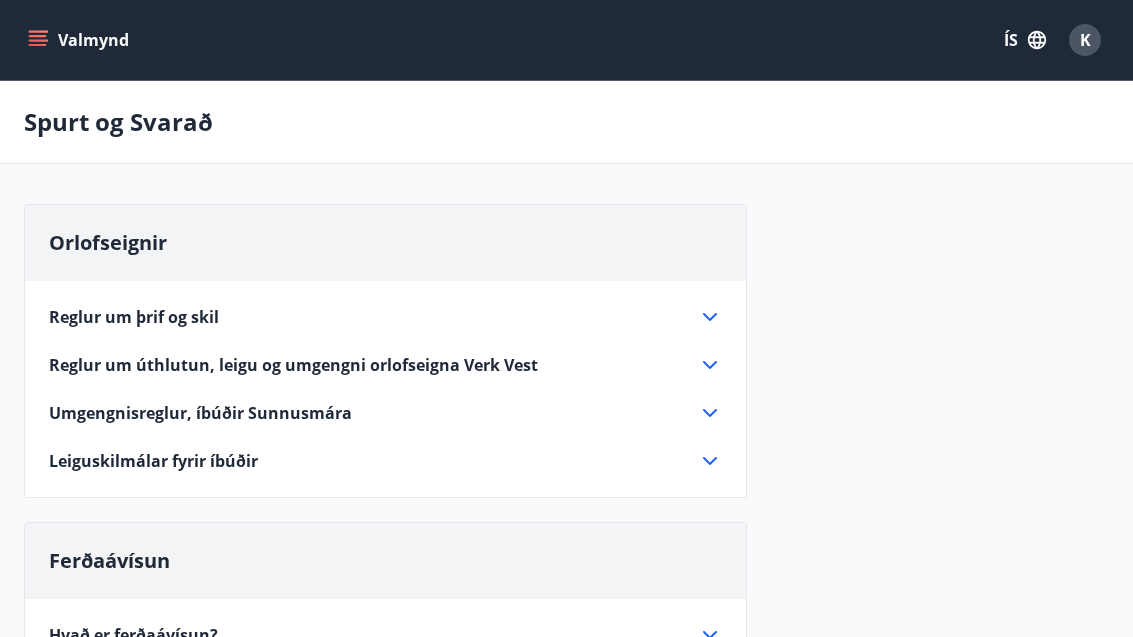 click 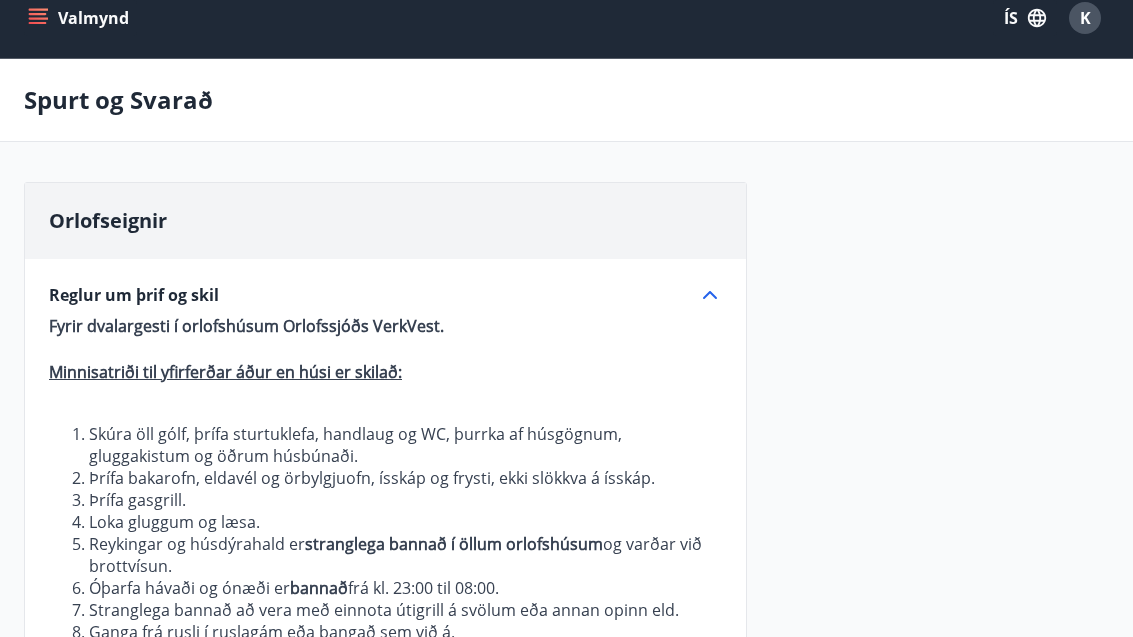 scroll, scrollTop: 18, scrollLeft: 0, axis: vertical 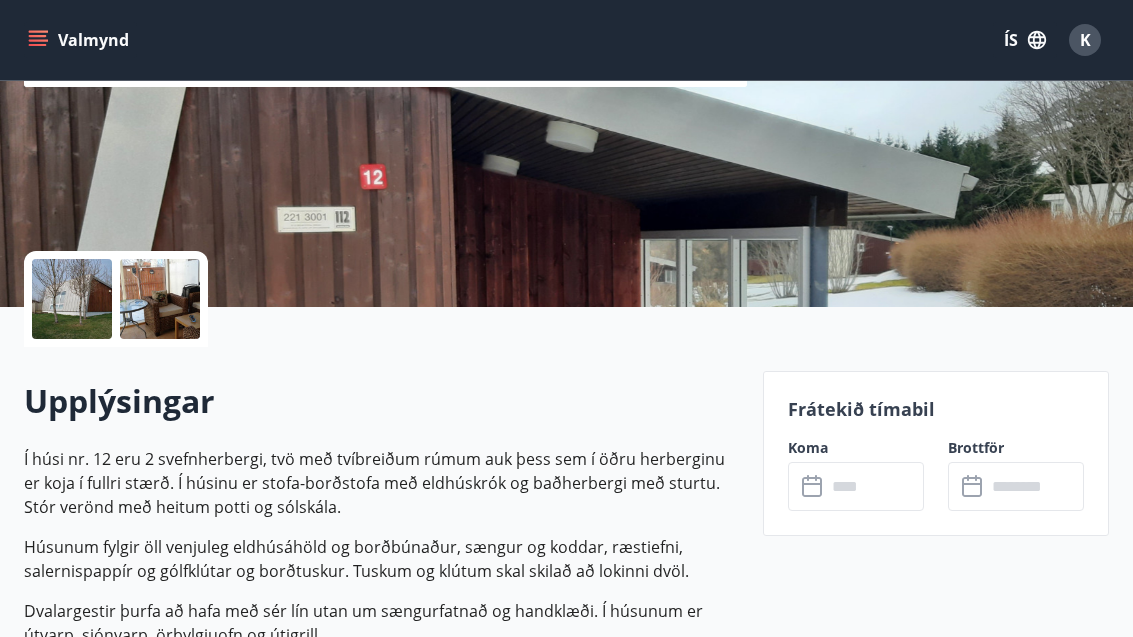 click on "Valmynd ÍS K" at bounding box center [566, 40] 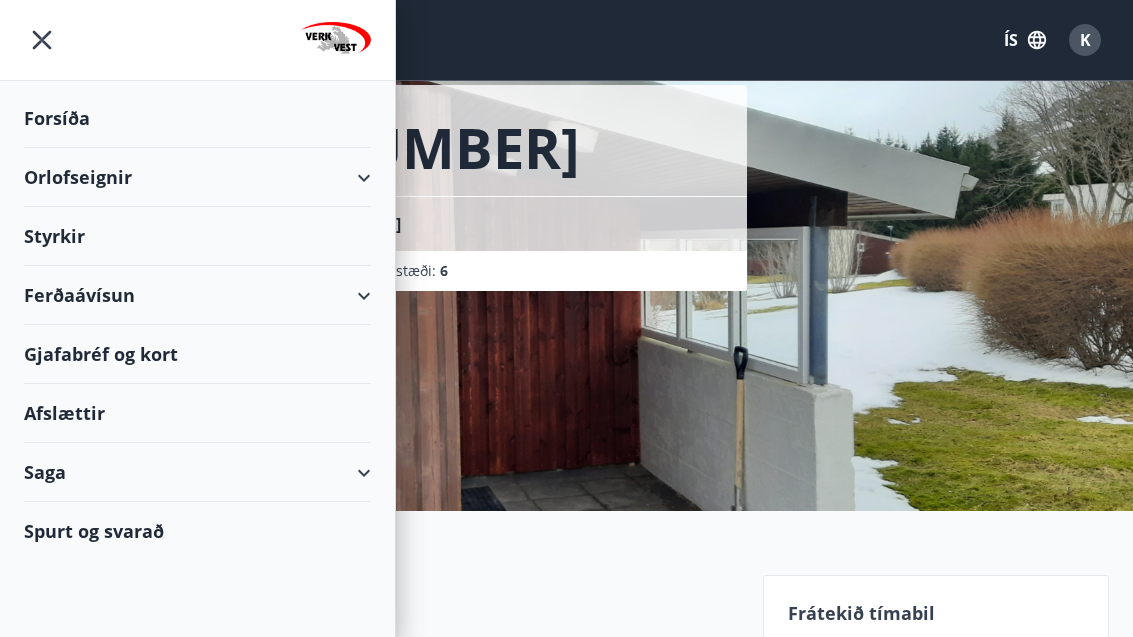 scroll, scrollTop: 0, scrollLeft: 0, axis: both 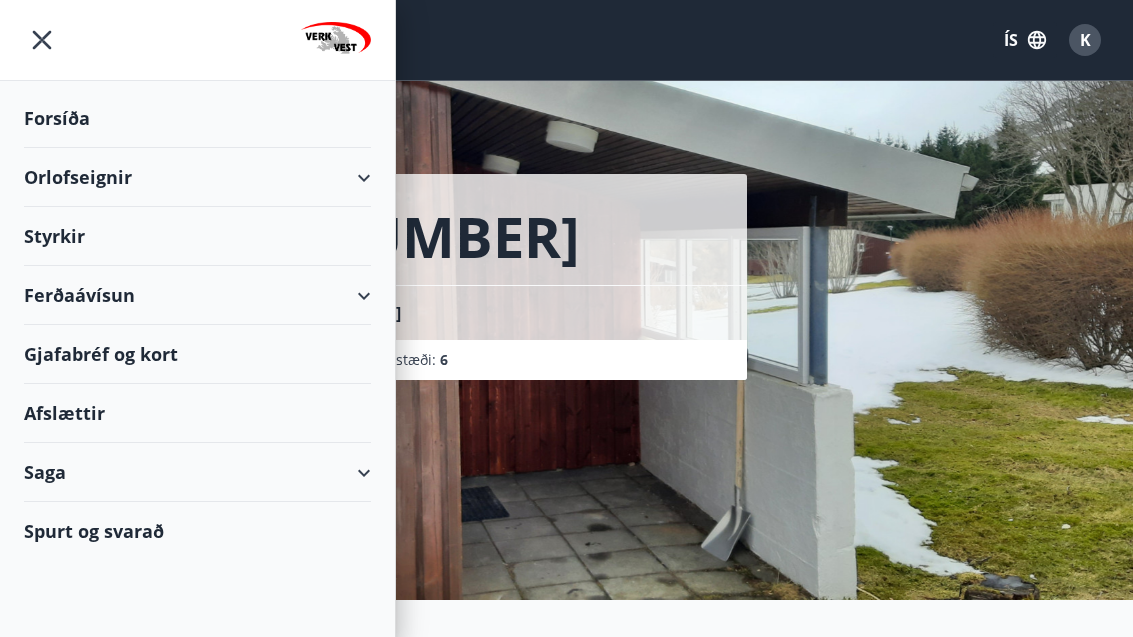click 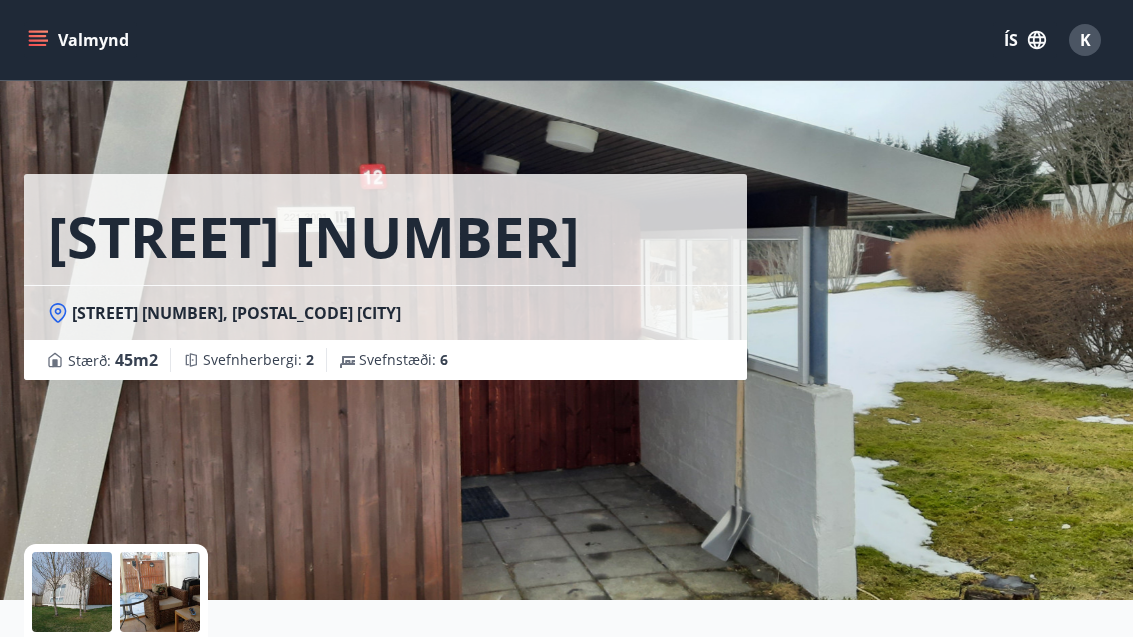 click on "Valmynd" at bounding box center (80, 40) 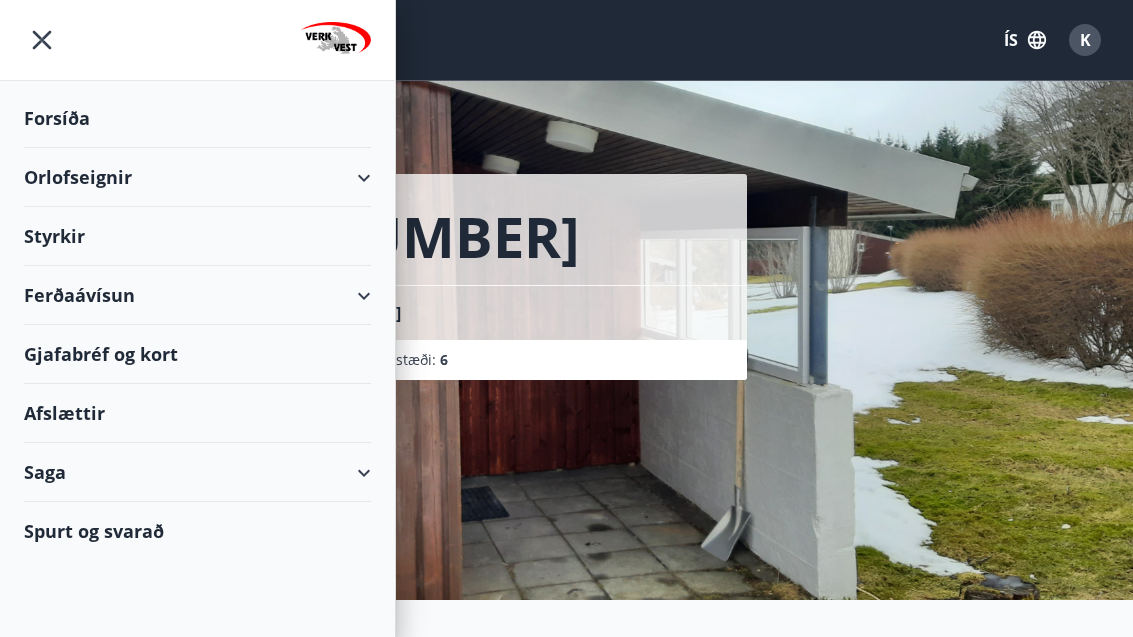 click on "Orlofseignir" at bounding box center [197, 177] 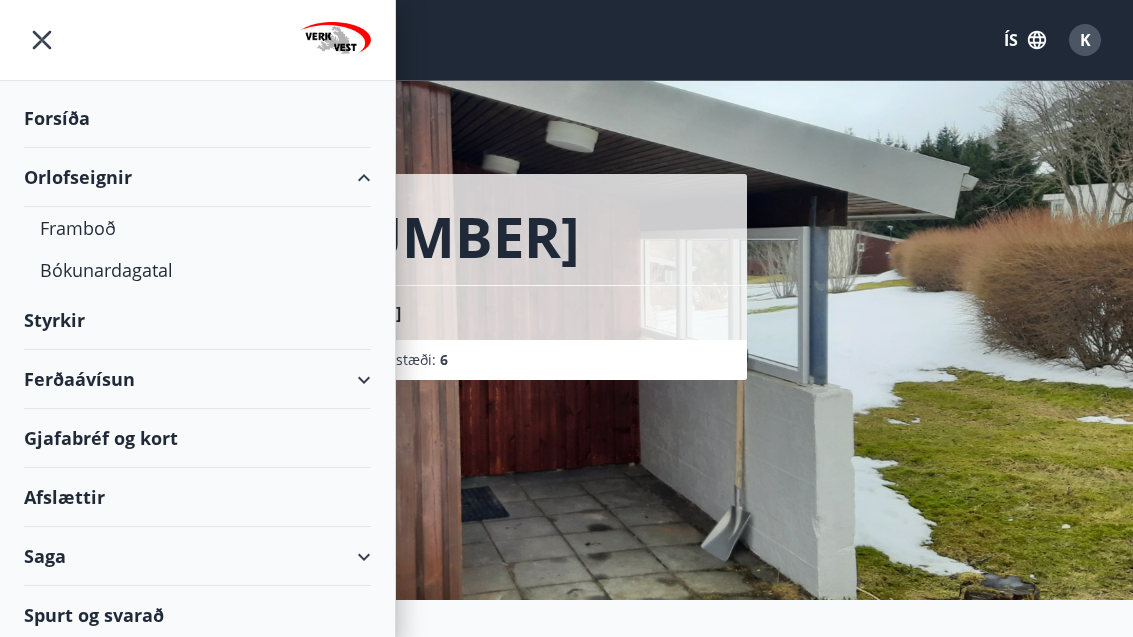 click on "Framboð" at bounding box center [197, 228] 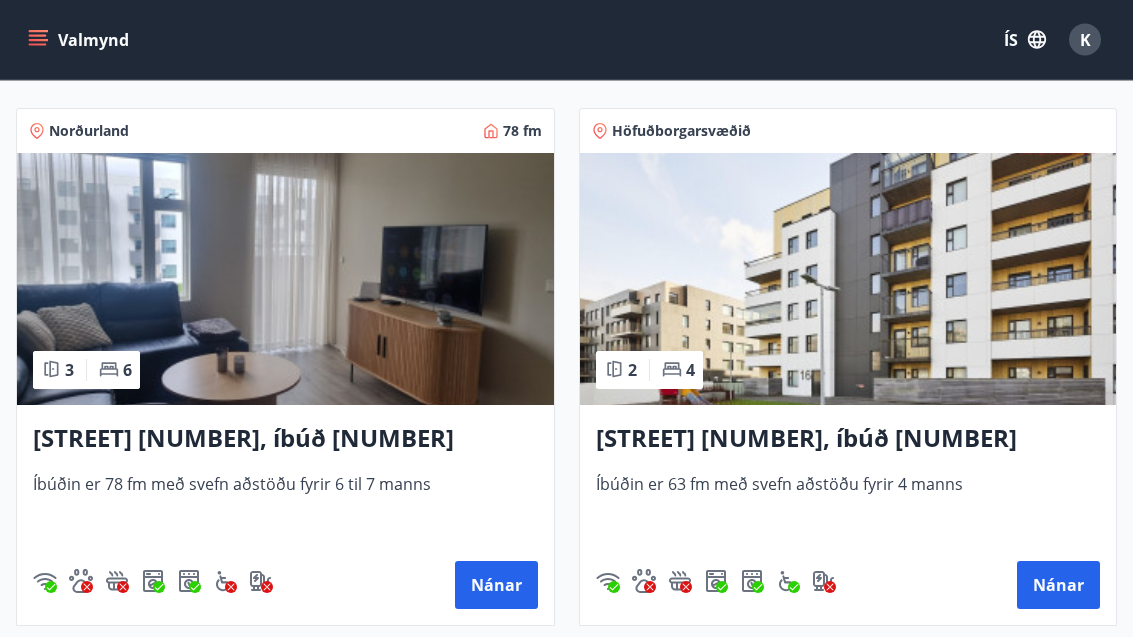 scroll, scrollTop: 357, scrollLeft: 0, axis: vertical 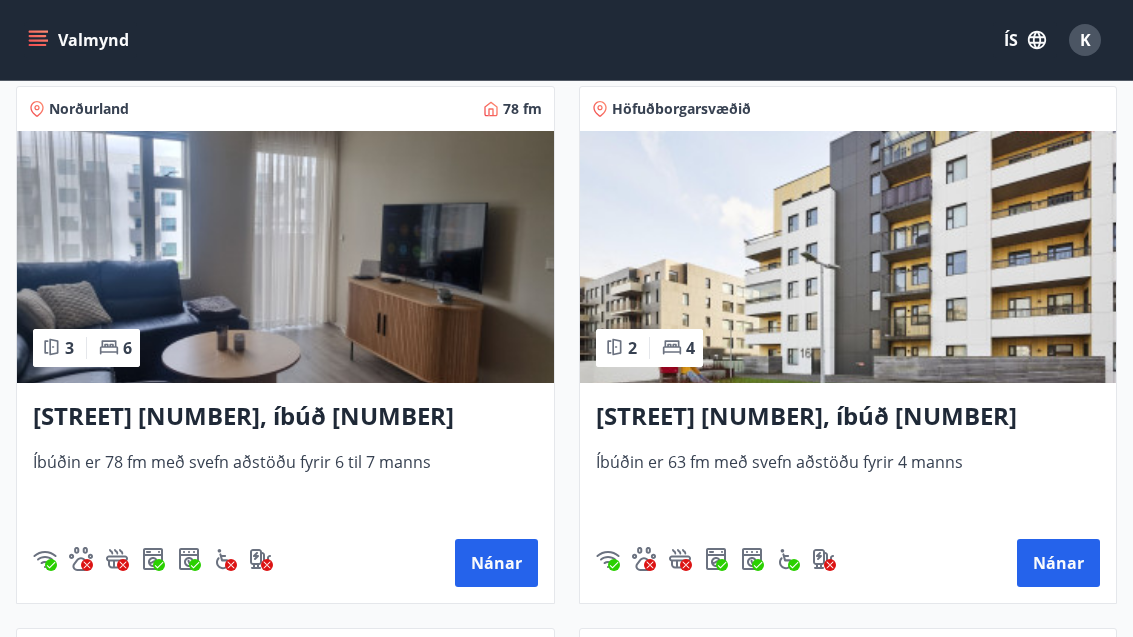 click on "Nánar" at bounding box center (496, 563) 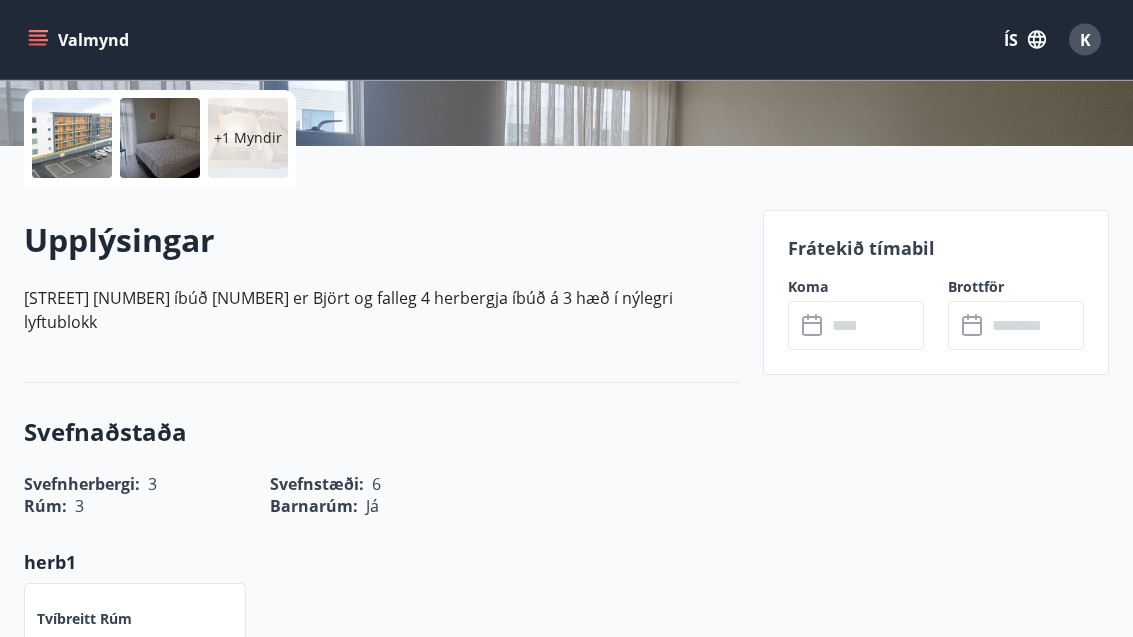 scroll, scrollTop: 454, scrollLeft: 0, axis: vertical 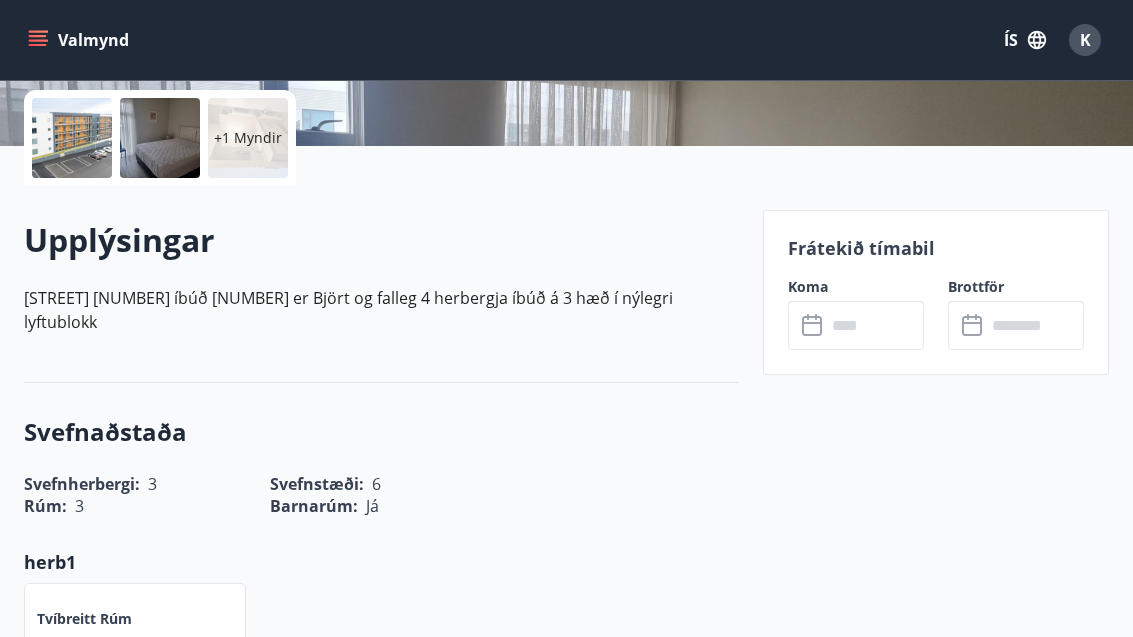 click at bounding box center [875, 325] 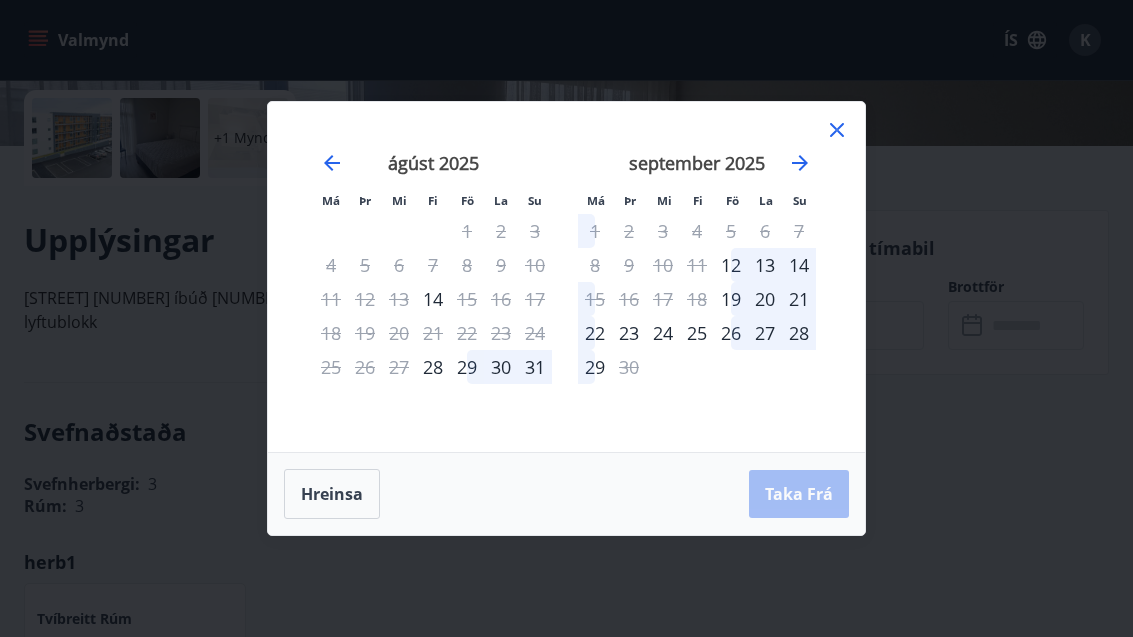 click 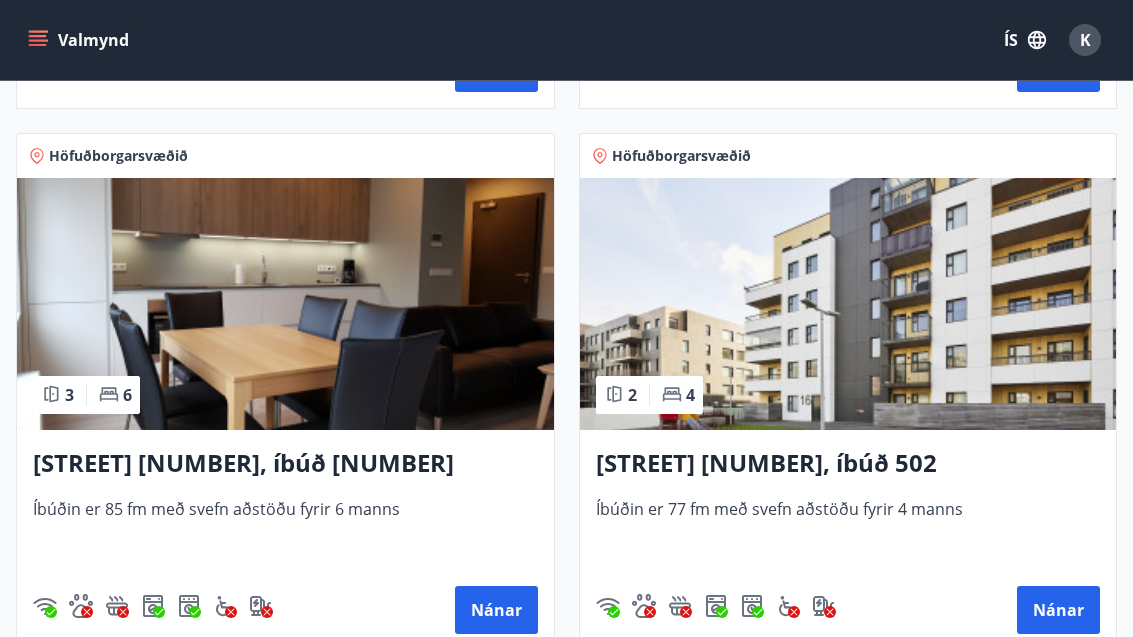 scroll, scrollTop: 868, scrollLeft: 0, axis: vertical 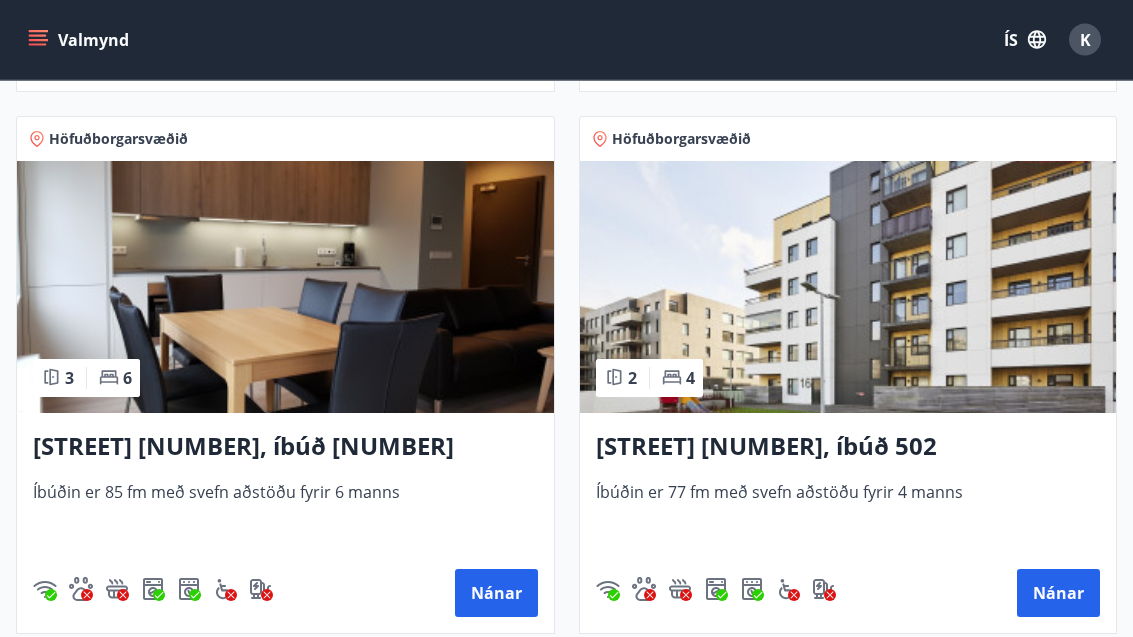 click on "Nánar" at bounding box center [1058, 594] 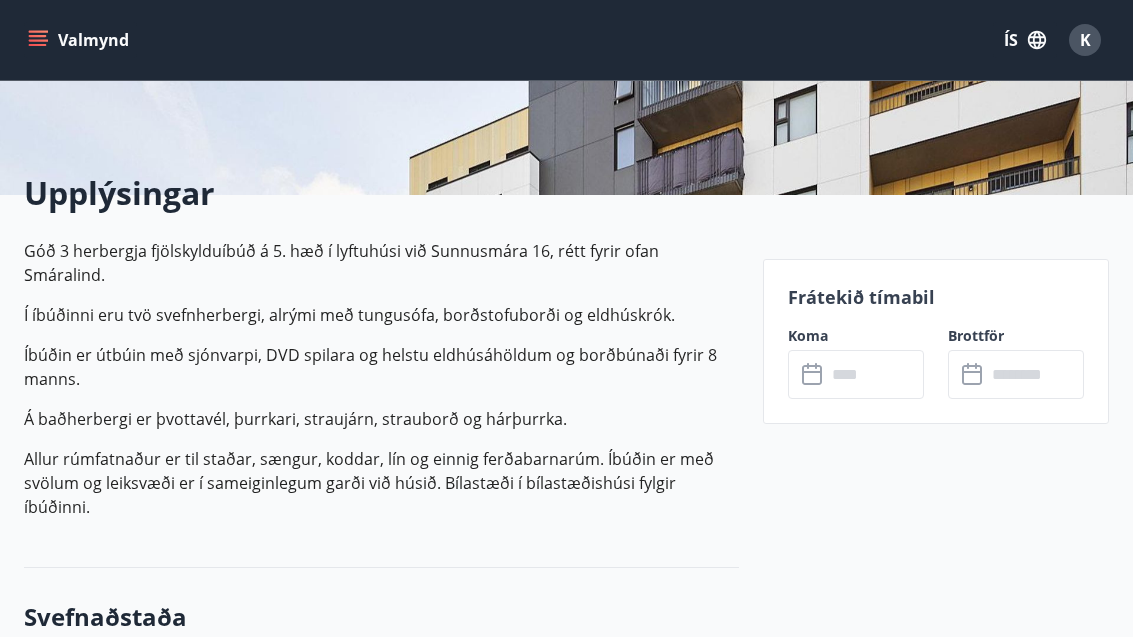scroll, scrollTop: 381, scrollLeft: 0, axis: vertical 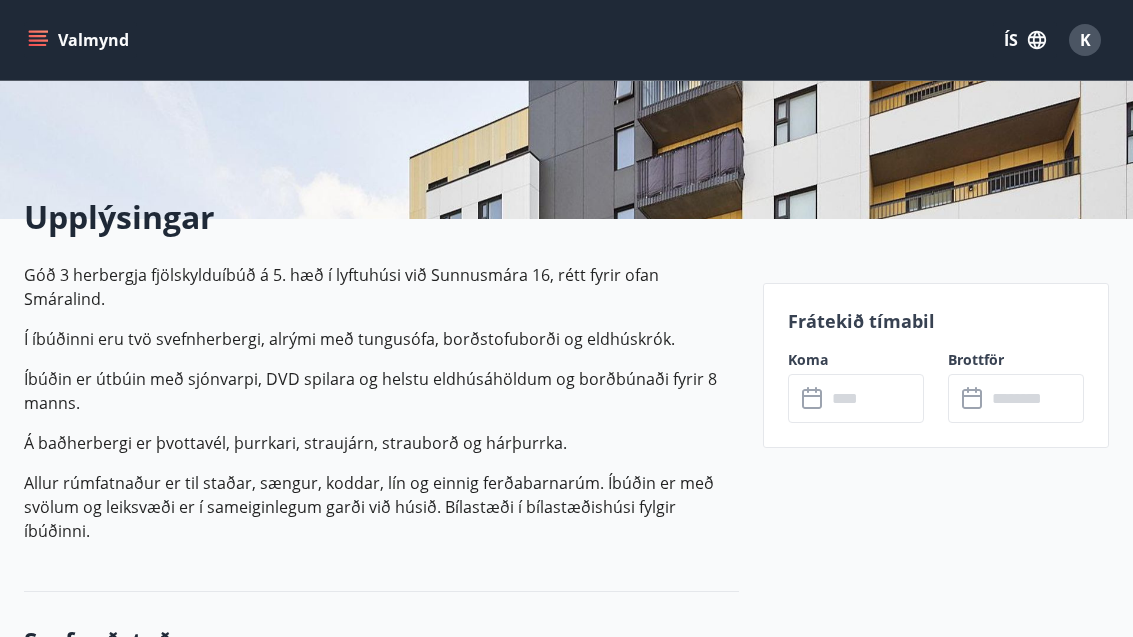 click at bounding box center (875, 398) 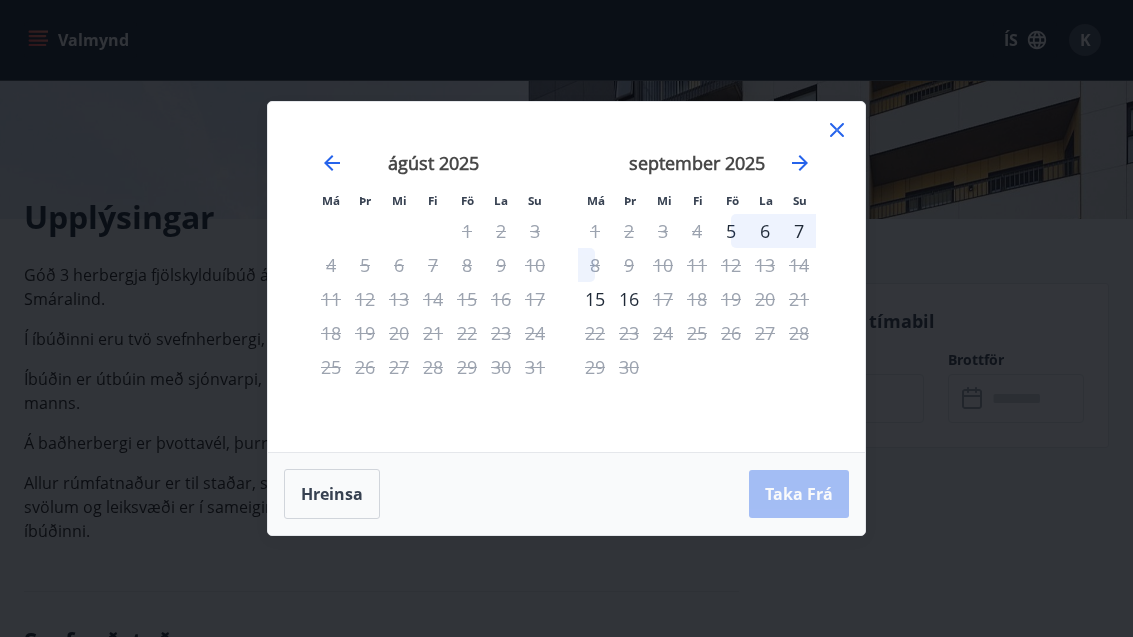 click 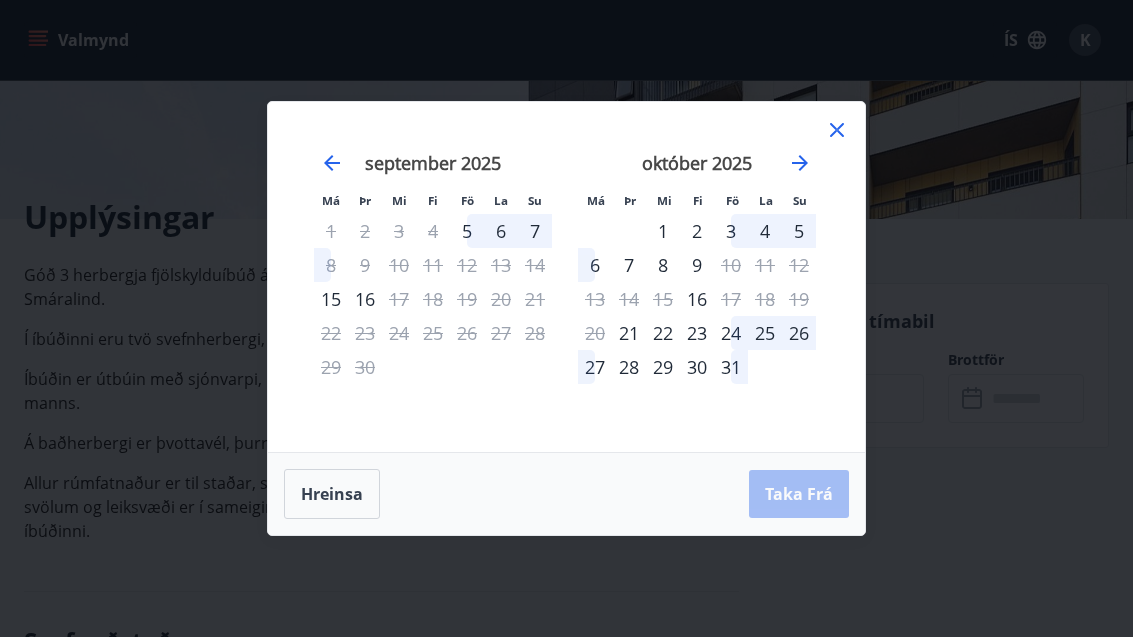 click on "október 2025 1 2 3 4 5 6 7 8 9 10 11 12 13 14 15 16 17 18 19 20 21 22 23 24 25 26 27 28 29 30 31" at bounding box center (697, 290) 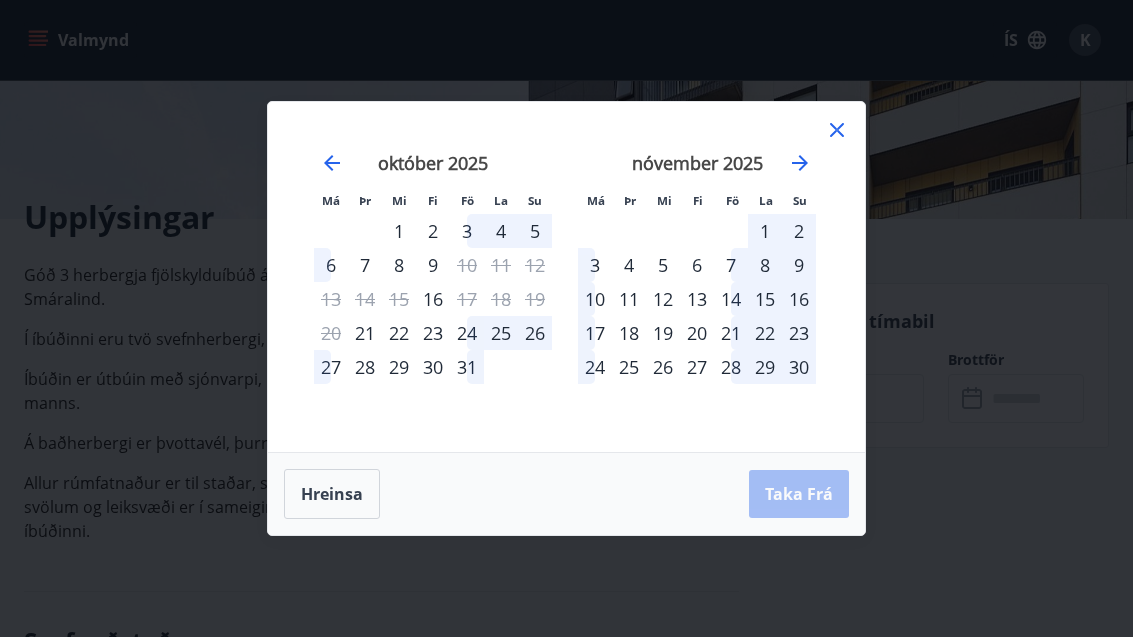 click 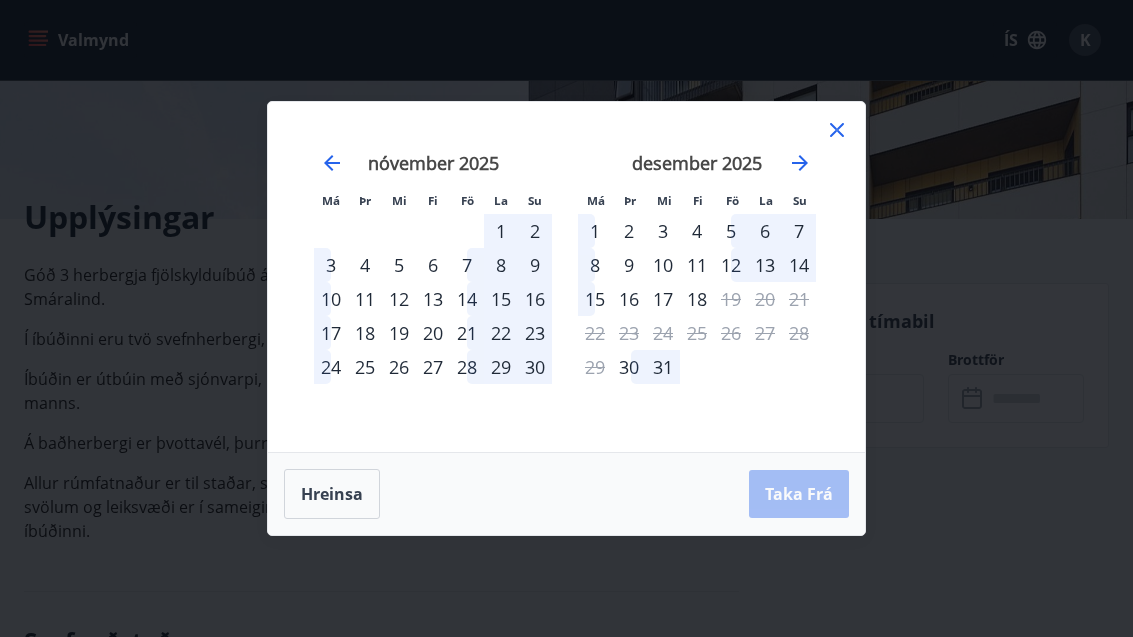 click 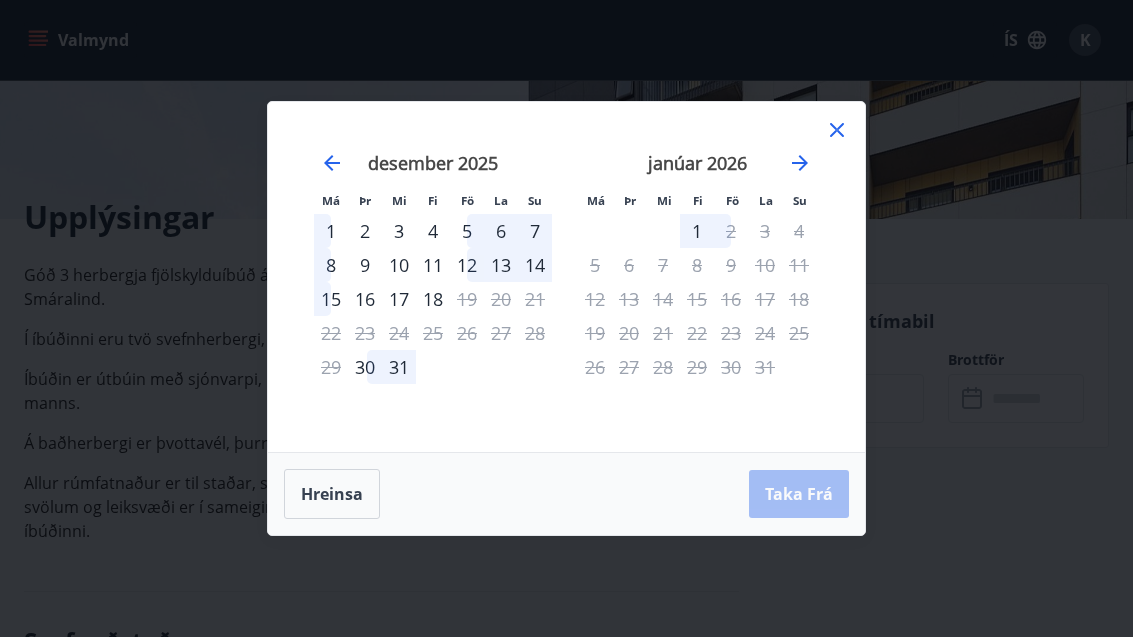 click 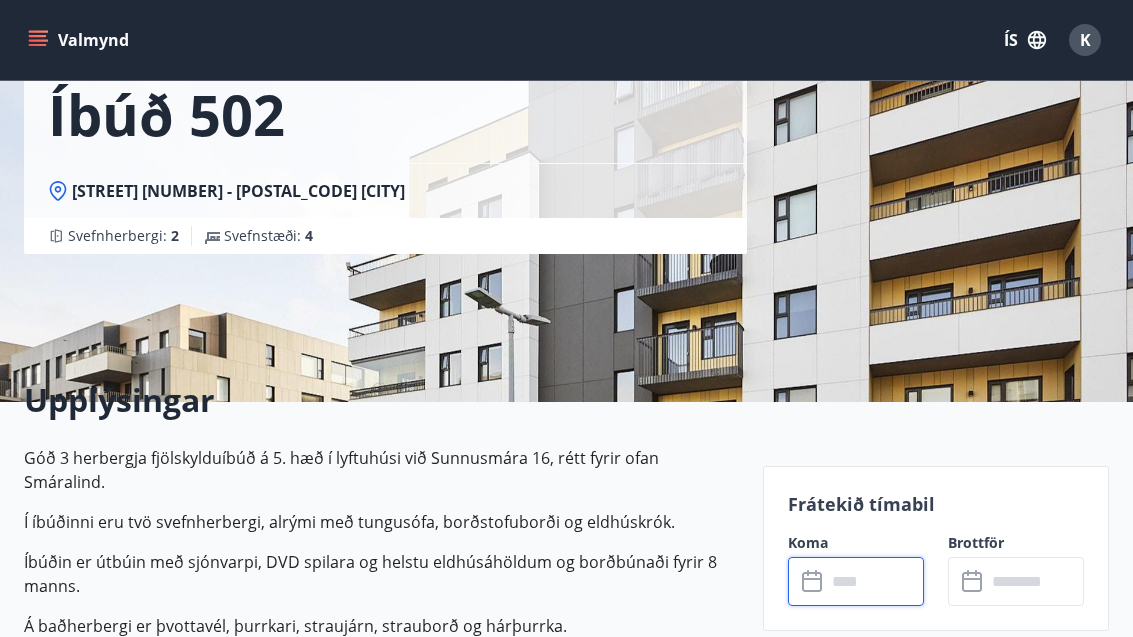 scroll, scrollTop: 0, scrollLeft: 0, axis: both 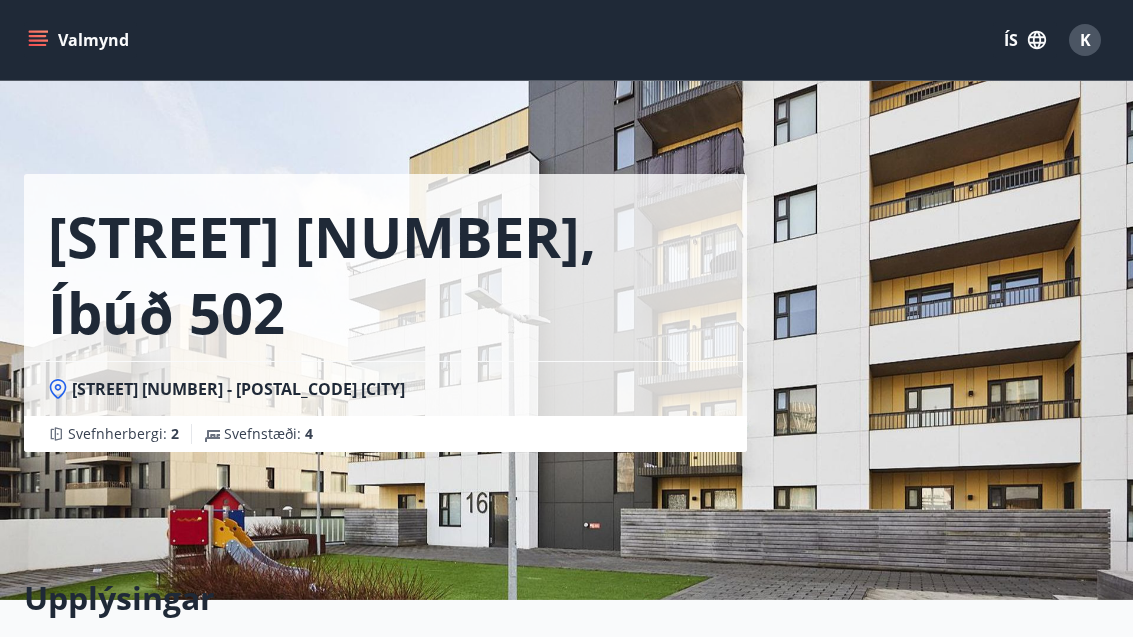 click 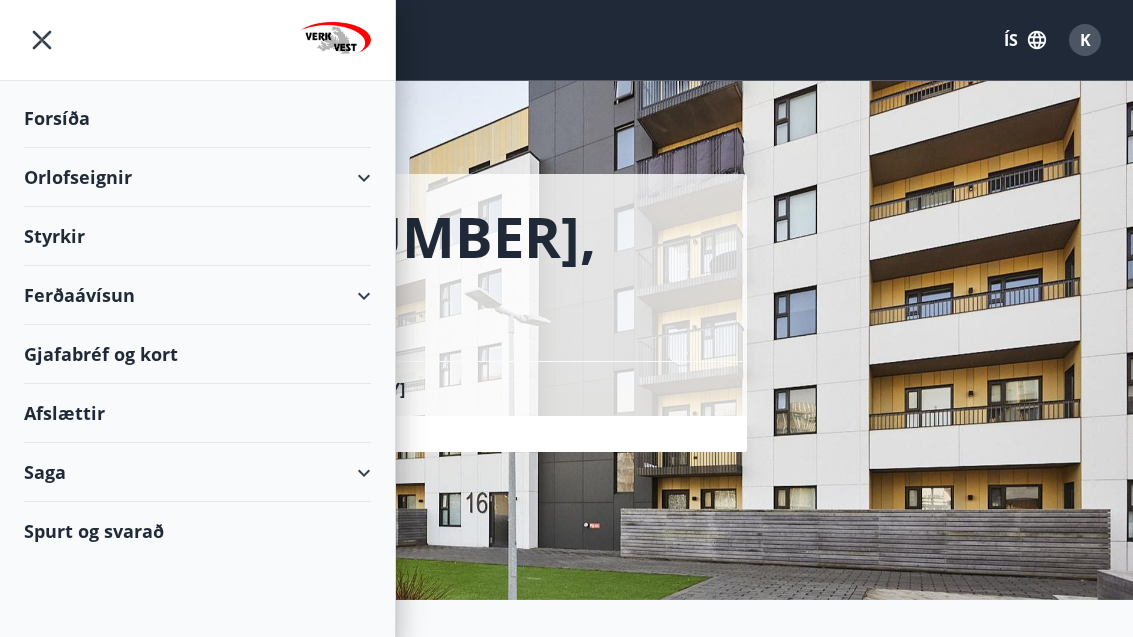 click on "Orlofseignir" at bounding box center [197, 177] 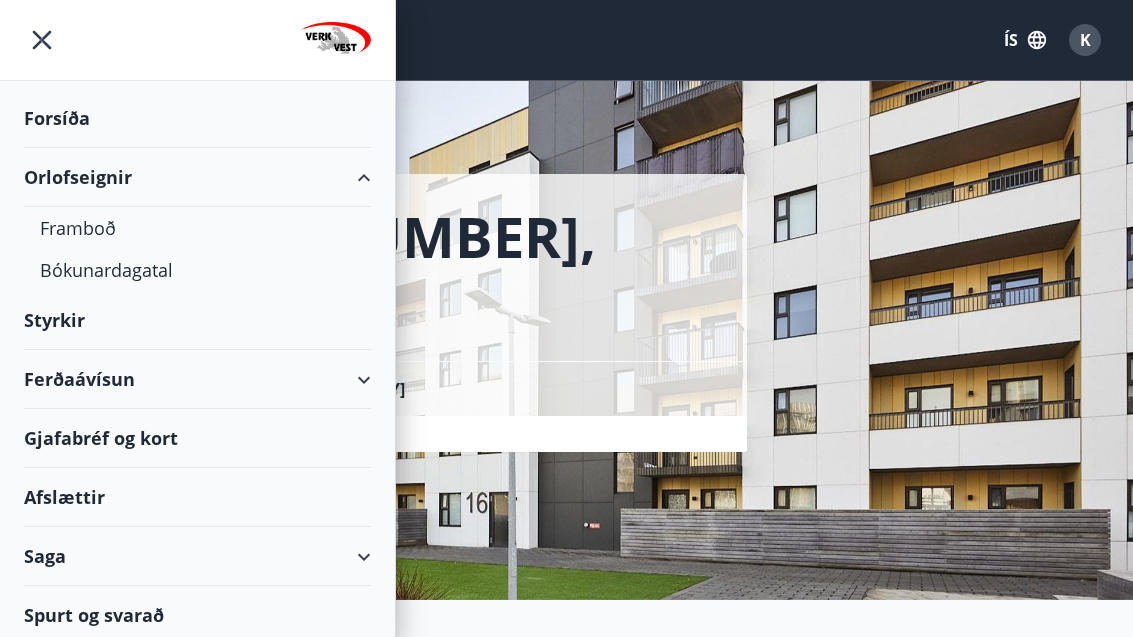 click on "Bókunardagatal" at bounding box center [197, 270] 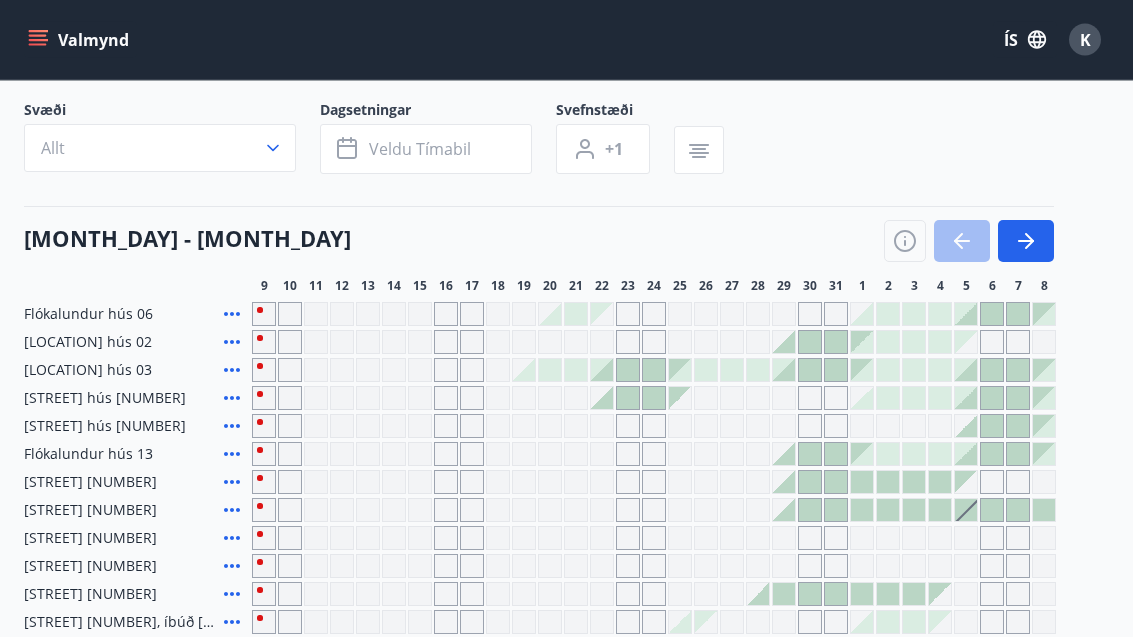 scroll, scrollTop: 117, scrollLeft: 0, axis: vertical 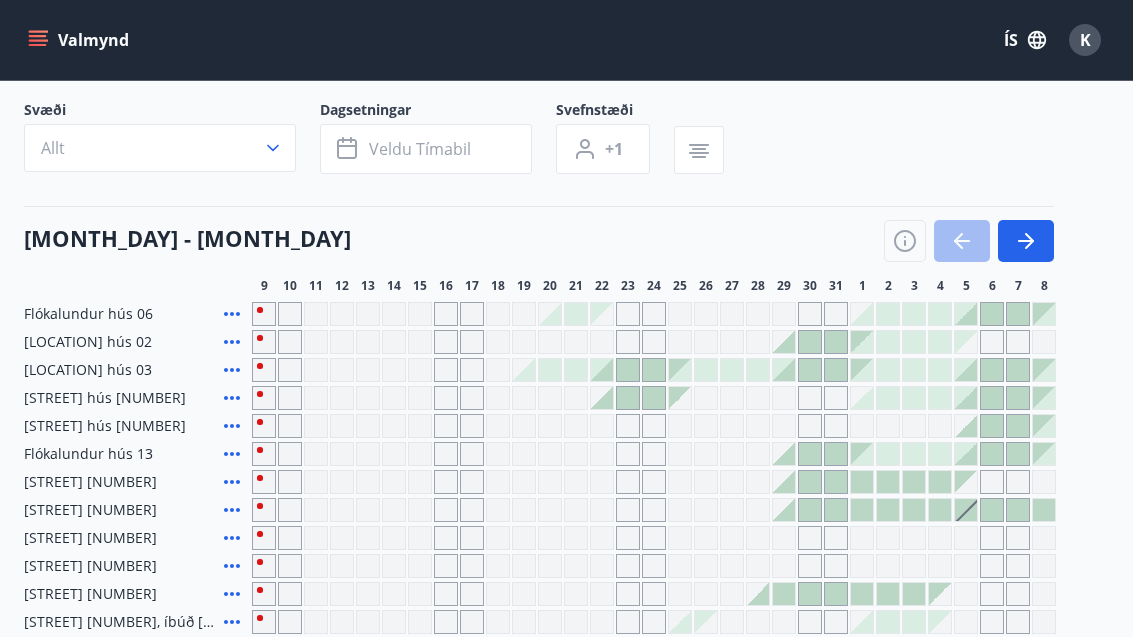 click at bounding box center [1026, 241] 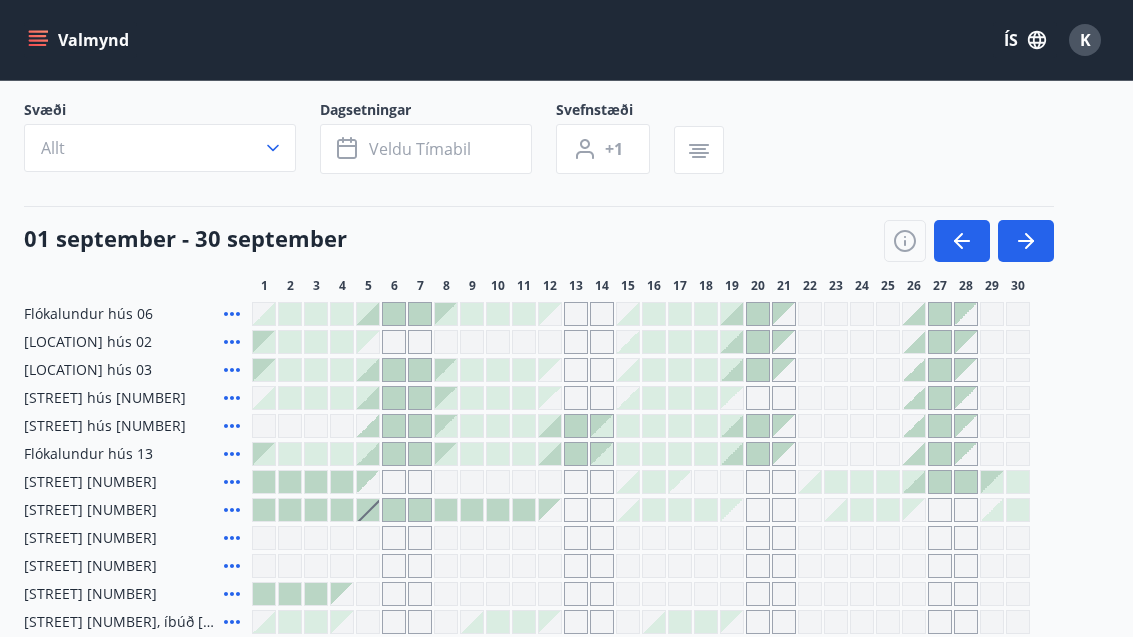click at bounding box center (1026, 241) 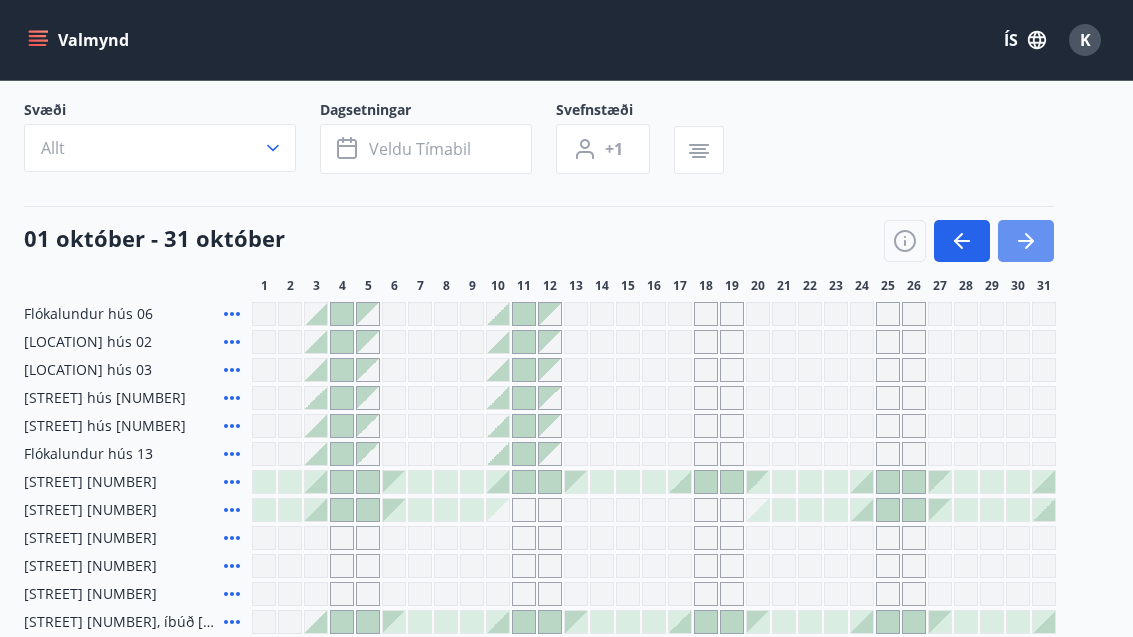 click at bounding box center [1026, 241] 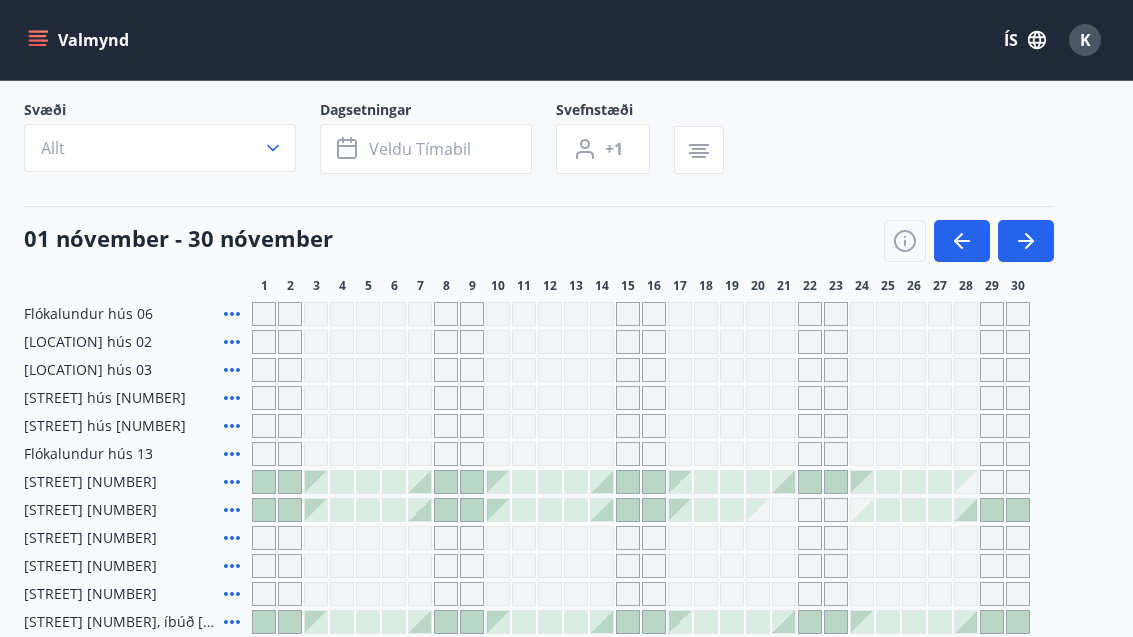 click at bounding box center [1026, 241] 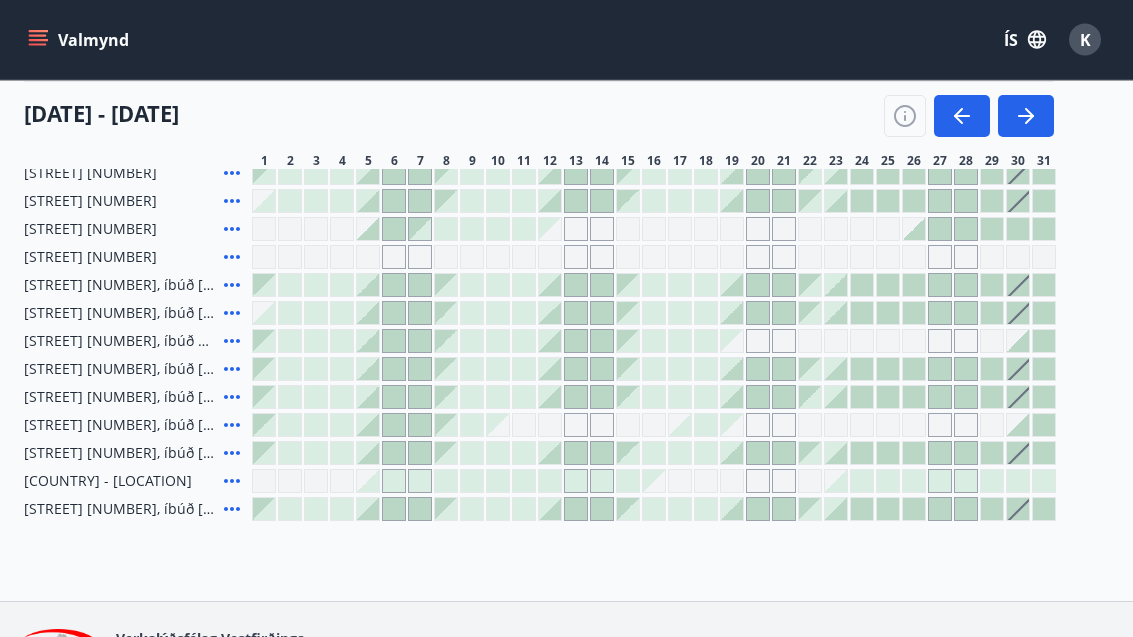 scroll, scrollTop: 442, scrollLeft: 0, axis: vertical 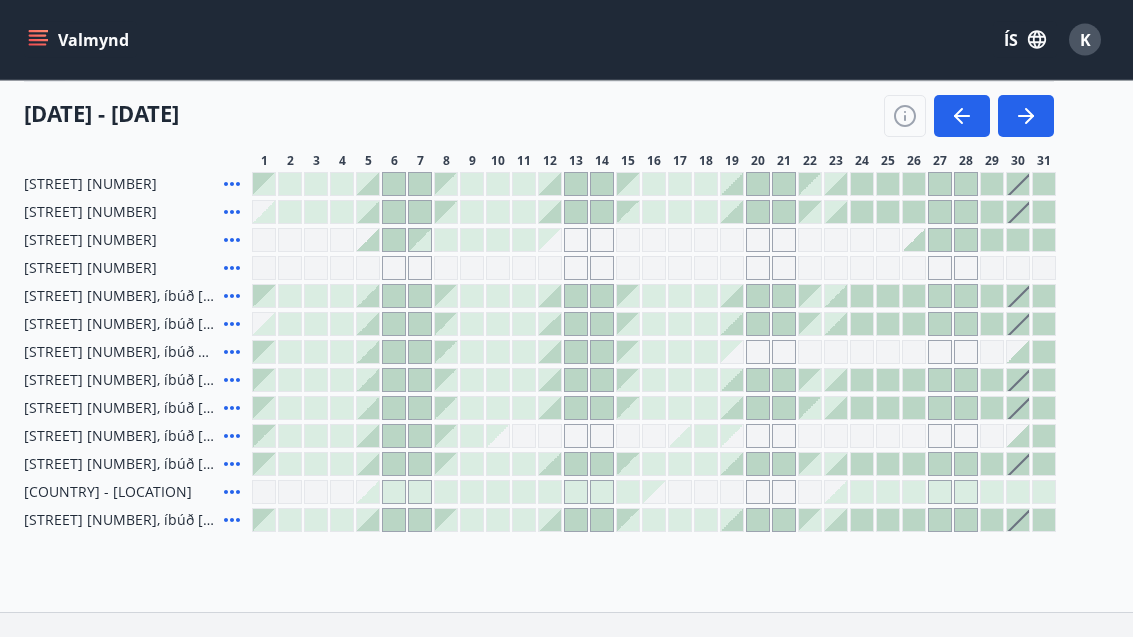 click at bounding box center (654, 381) 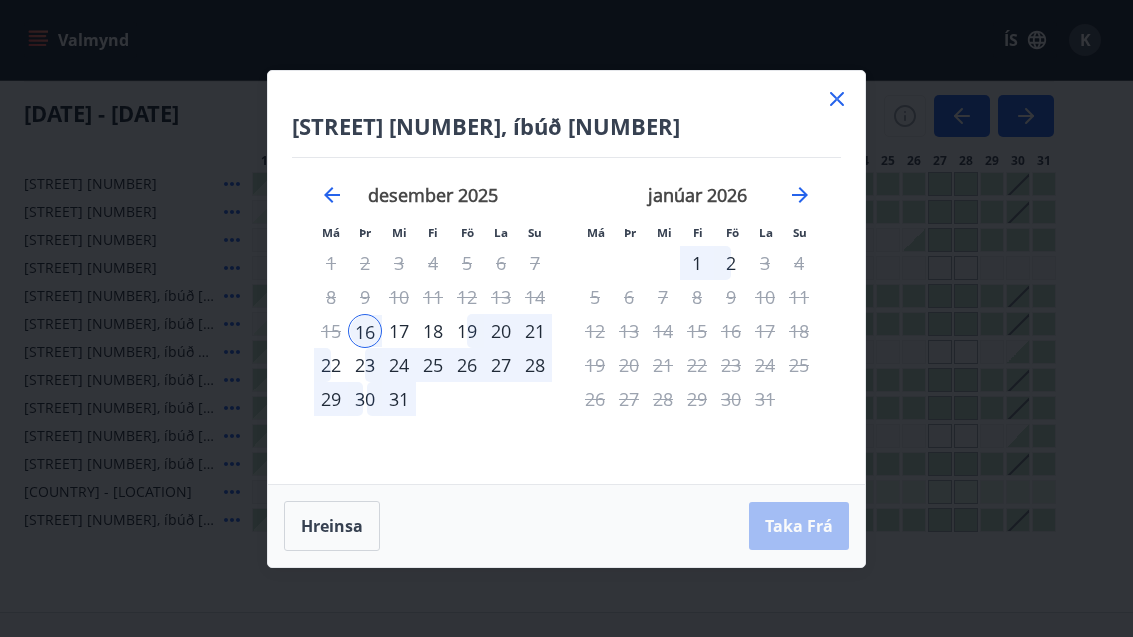 click 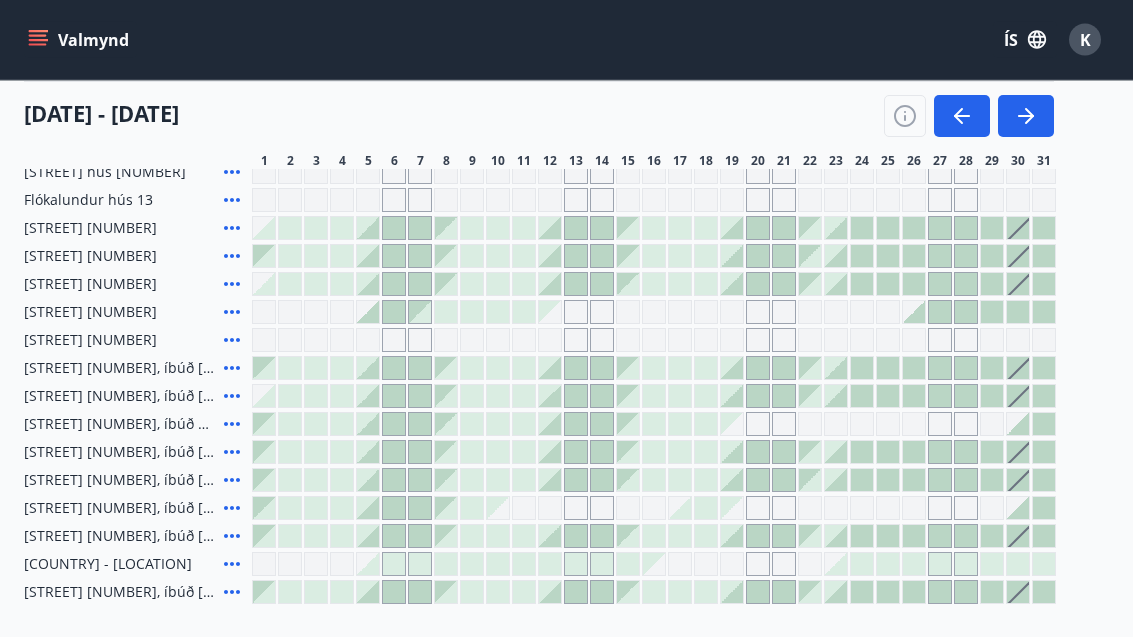 scroll, scrollTop: 369, scrollLeft: 0, axis: vertical 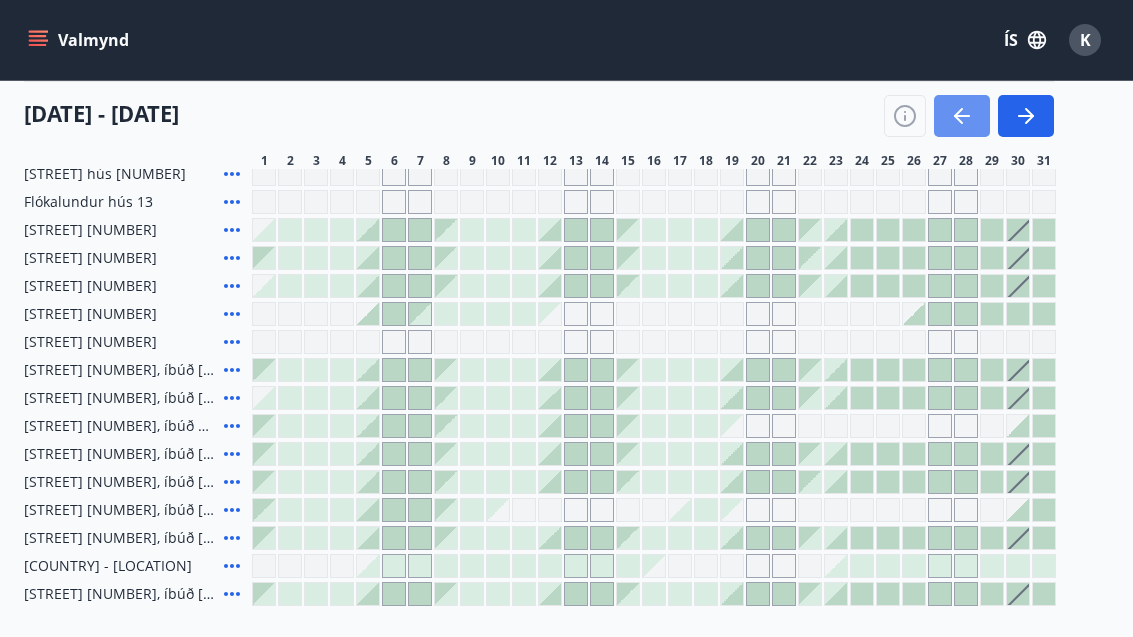 click 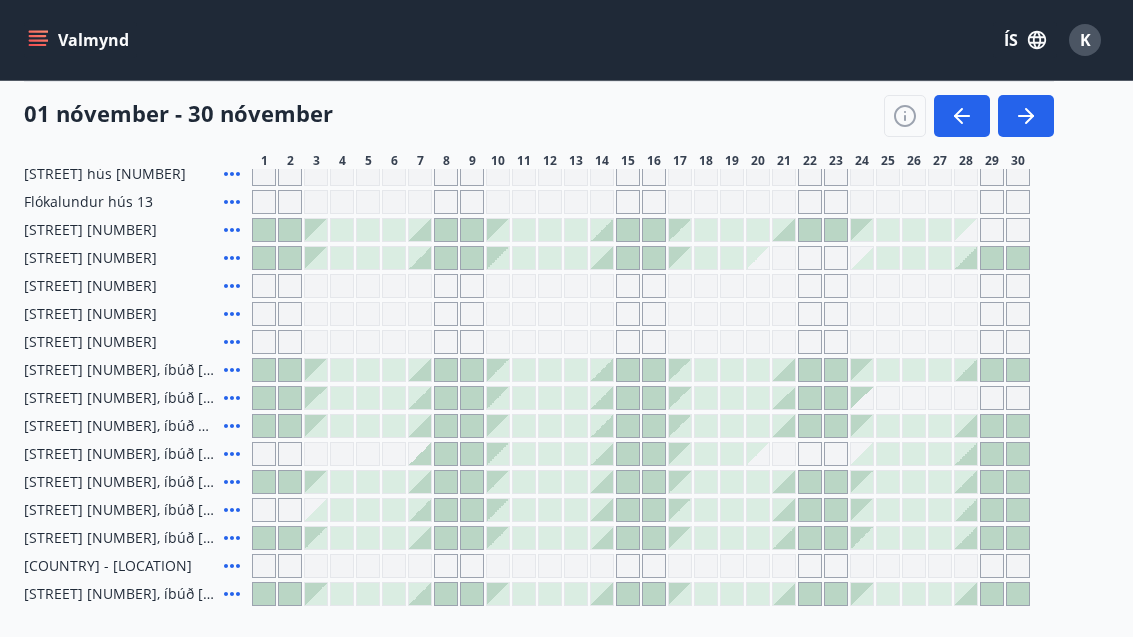 click at bounding box center [962, 116] 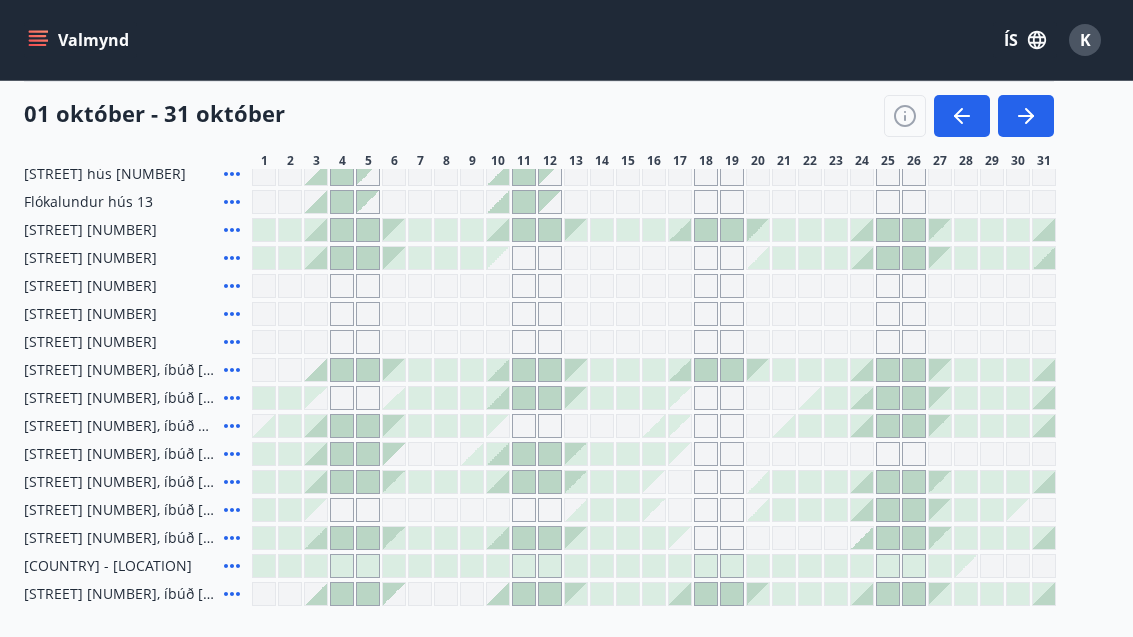 click at bounding box center (962, 116) 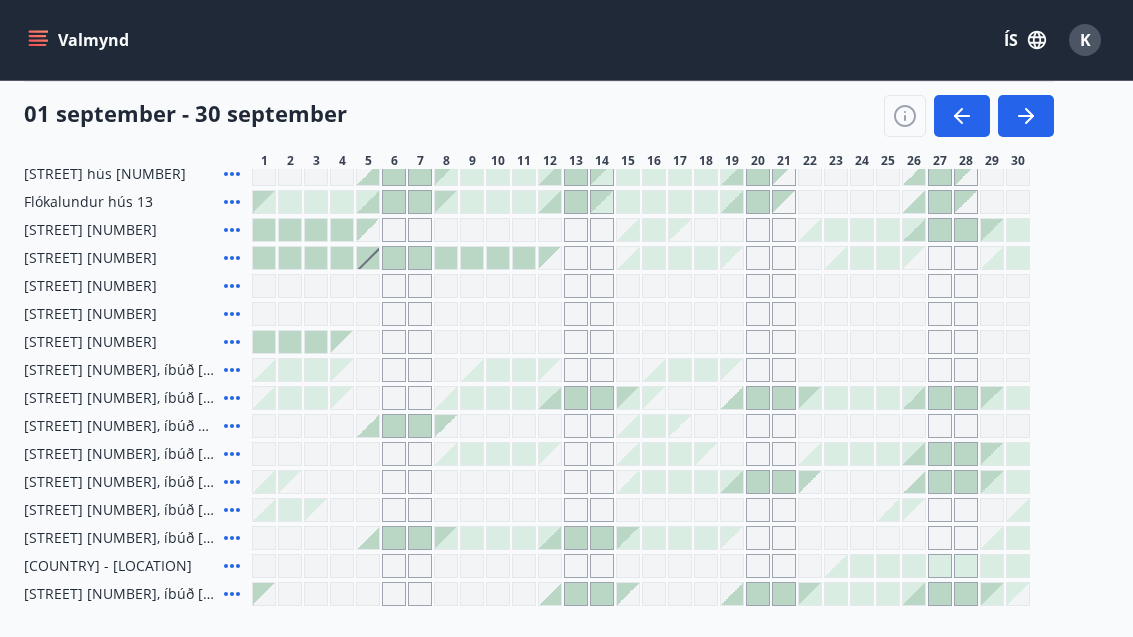 click 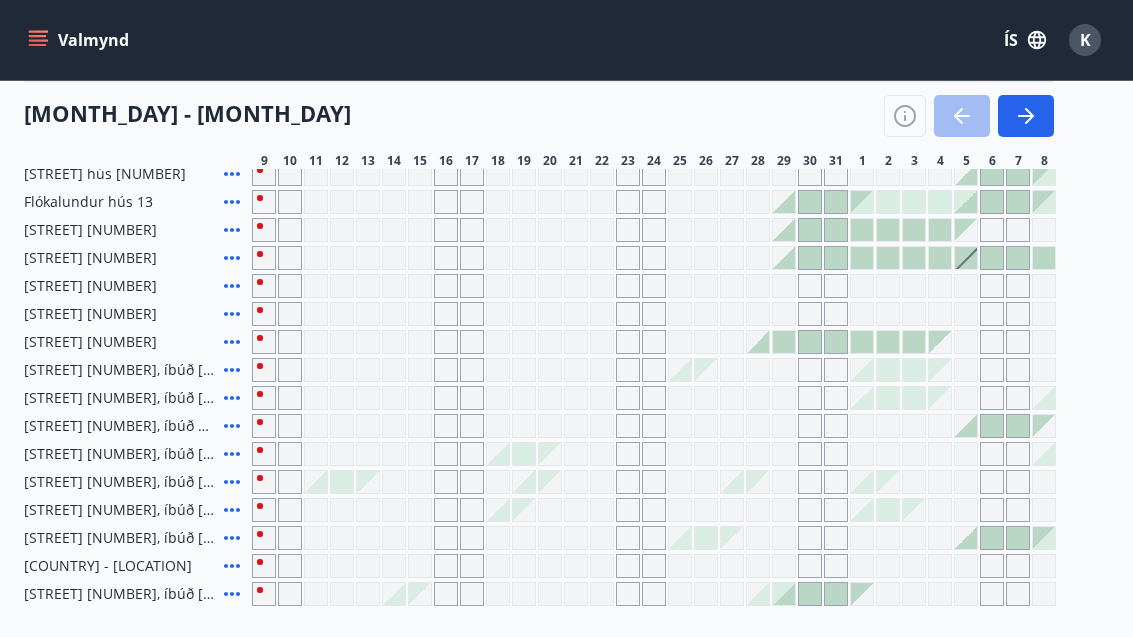 click at bounding box center [524, 454] 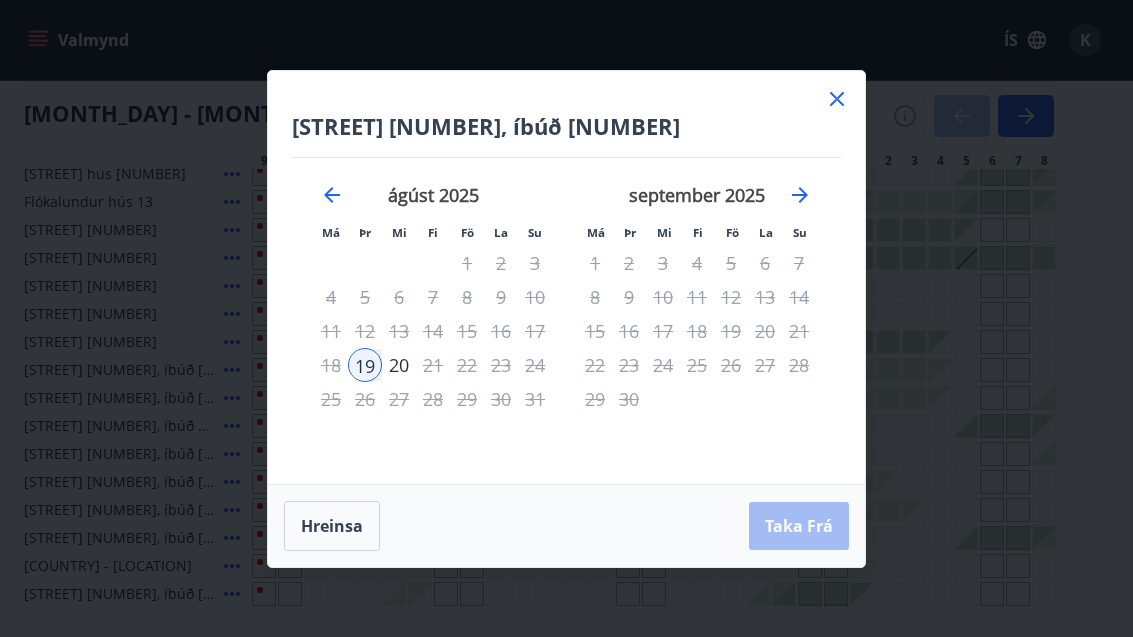 click 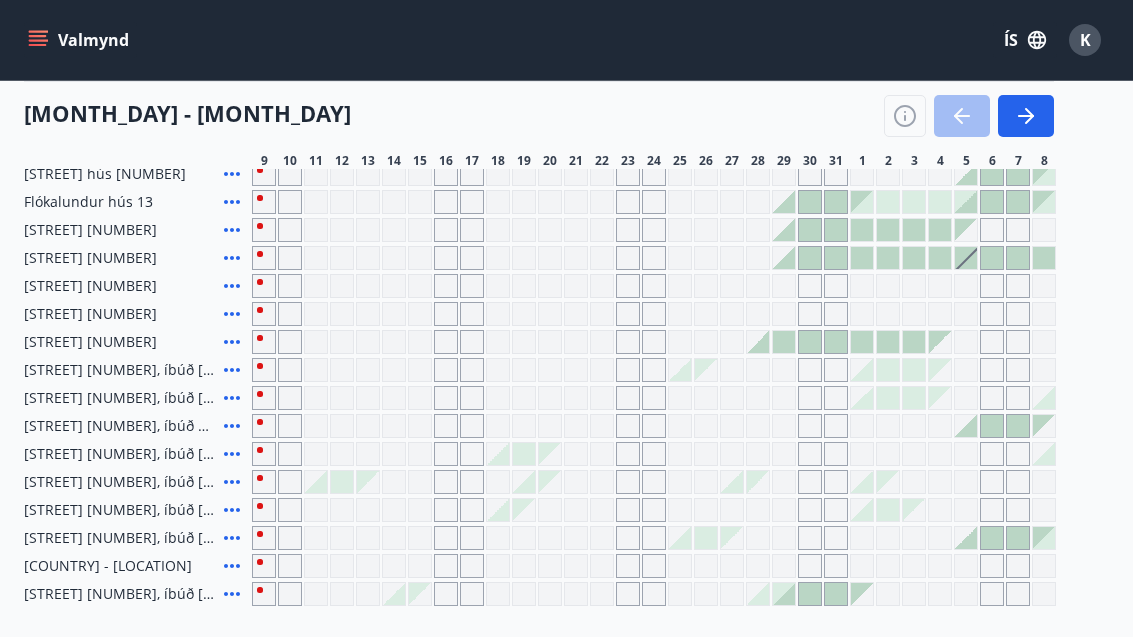 click at bounding box center (498, 454) 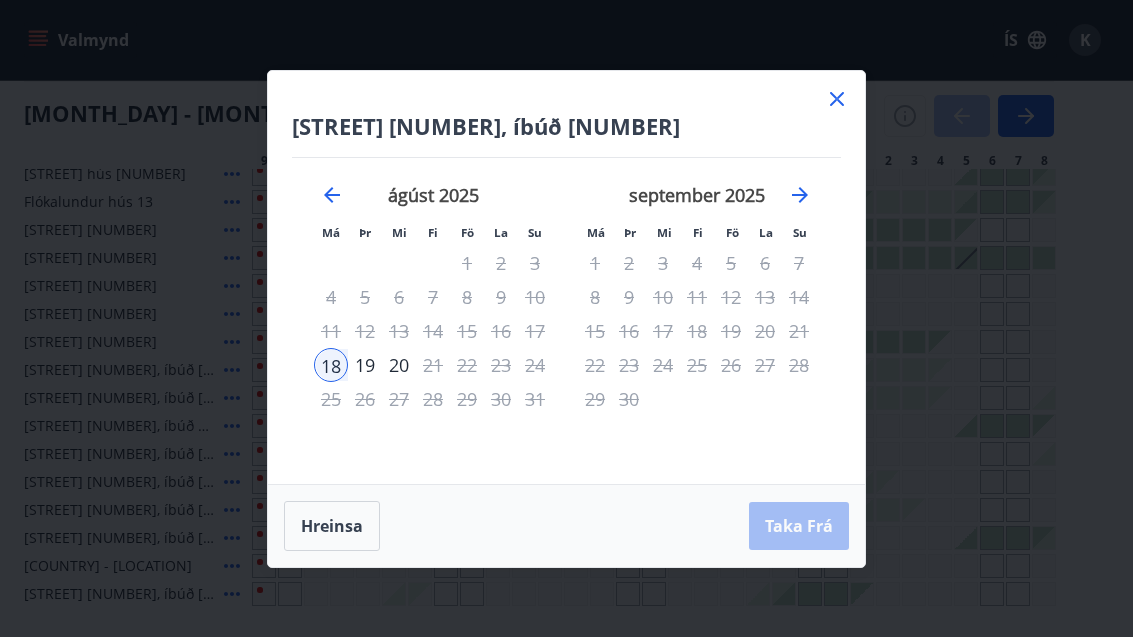 click 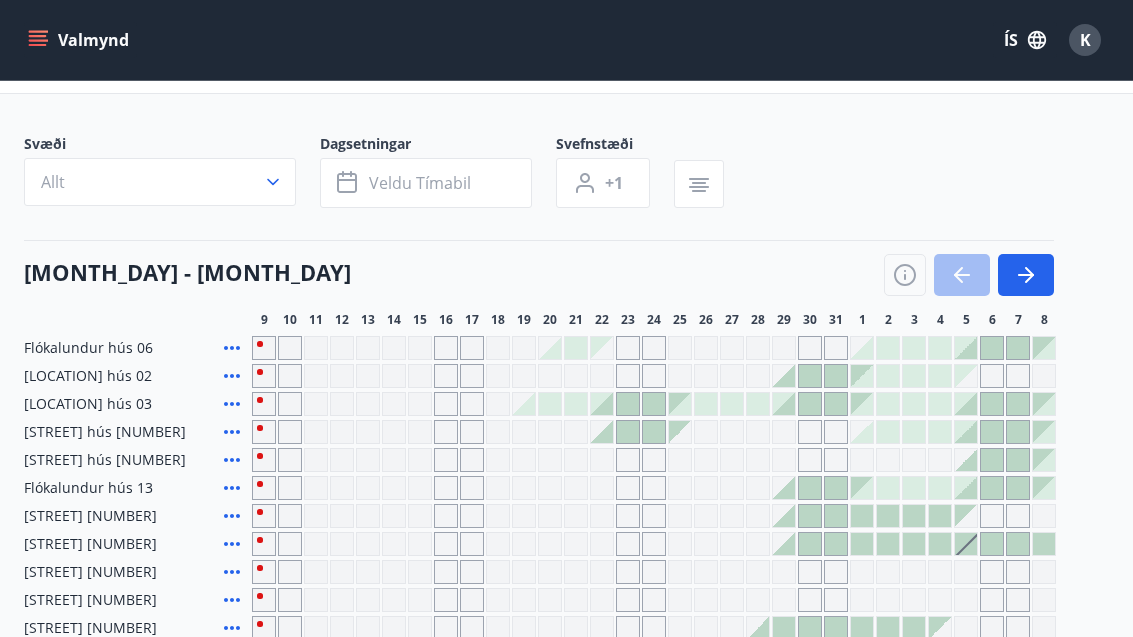 scroll, scrollTop: 0, scrollLeft: 0, axis: both 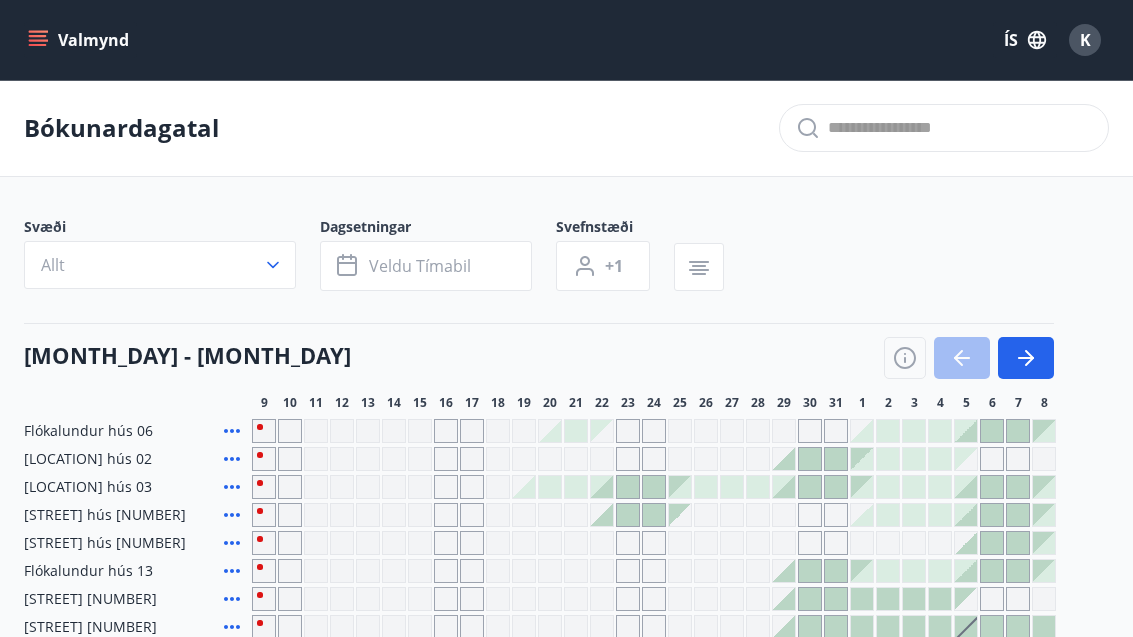 click on "Valmynd ÍS K" at bounding box center (566, 40) 